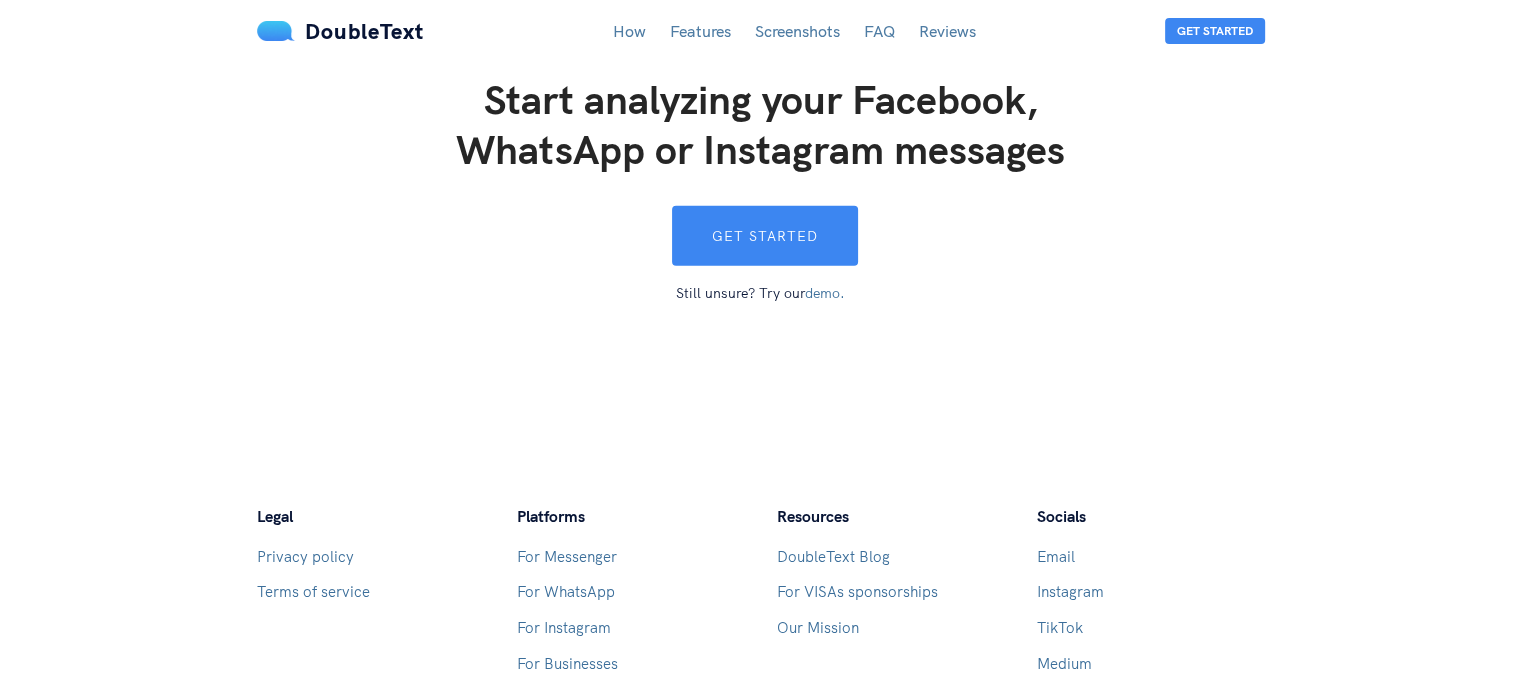 scroll, scrollTop: 5600, scrollLeft: 0, axis: vertical 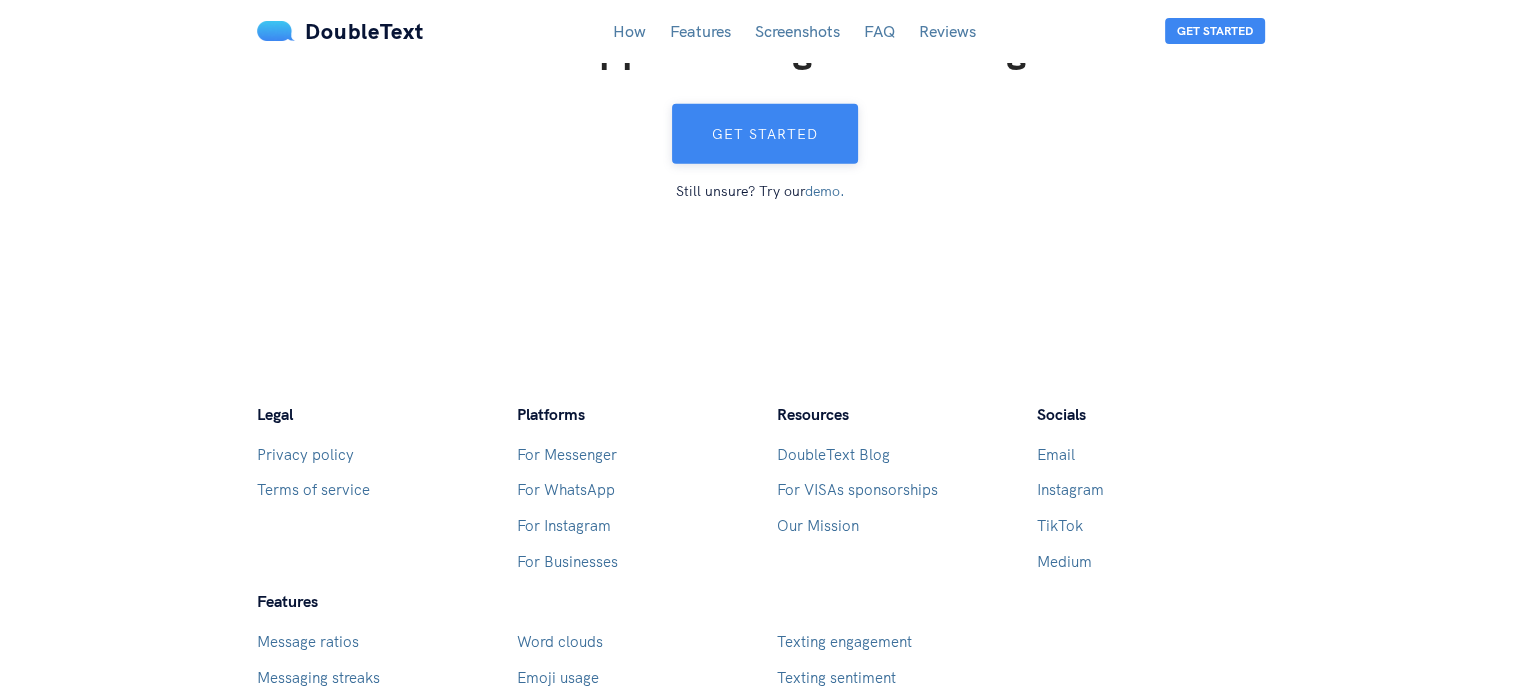 click on "Get started" at bounding box center [765, 134] 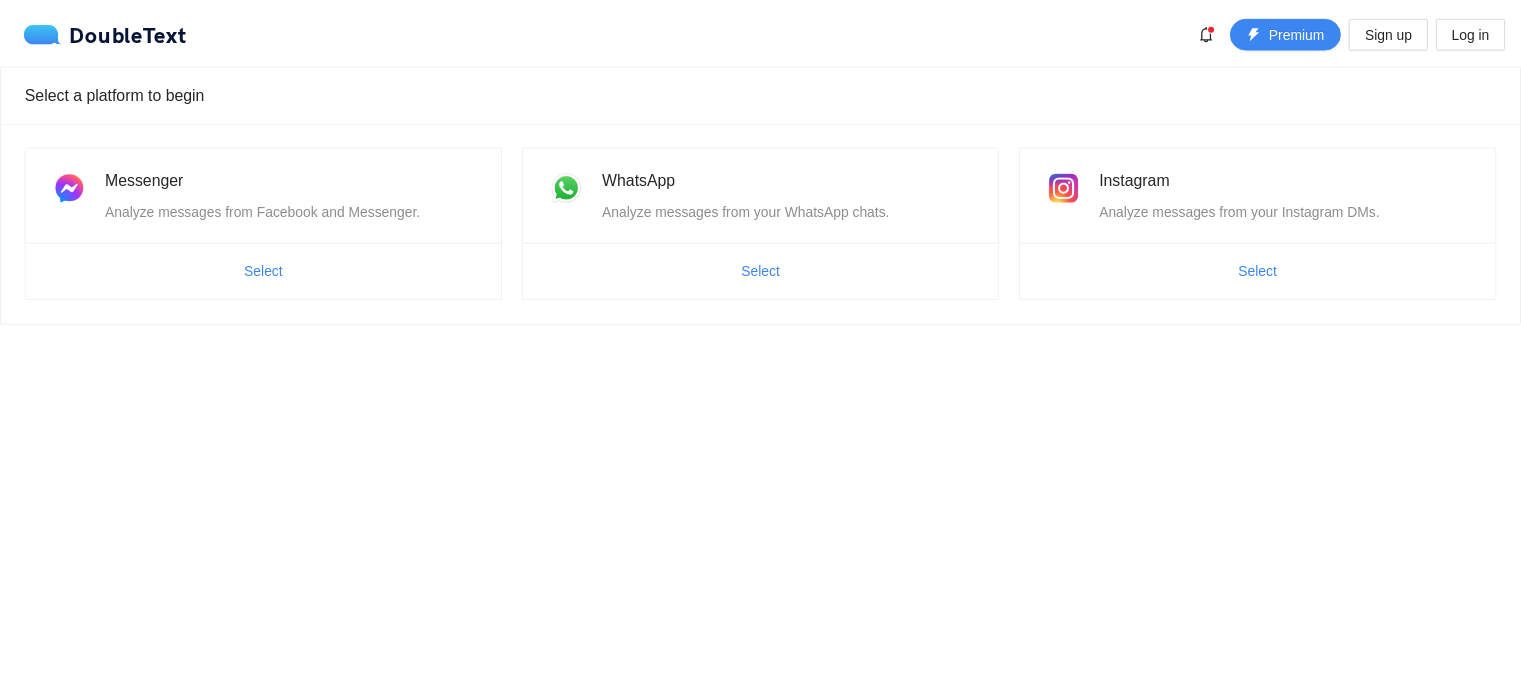scroll, scrollTop: 0, scrollLeft: 0, axis: both 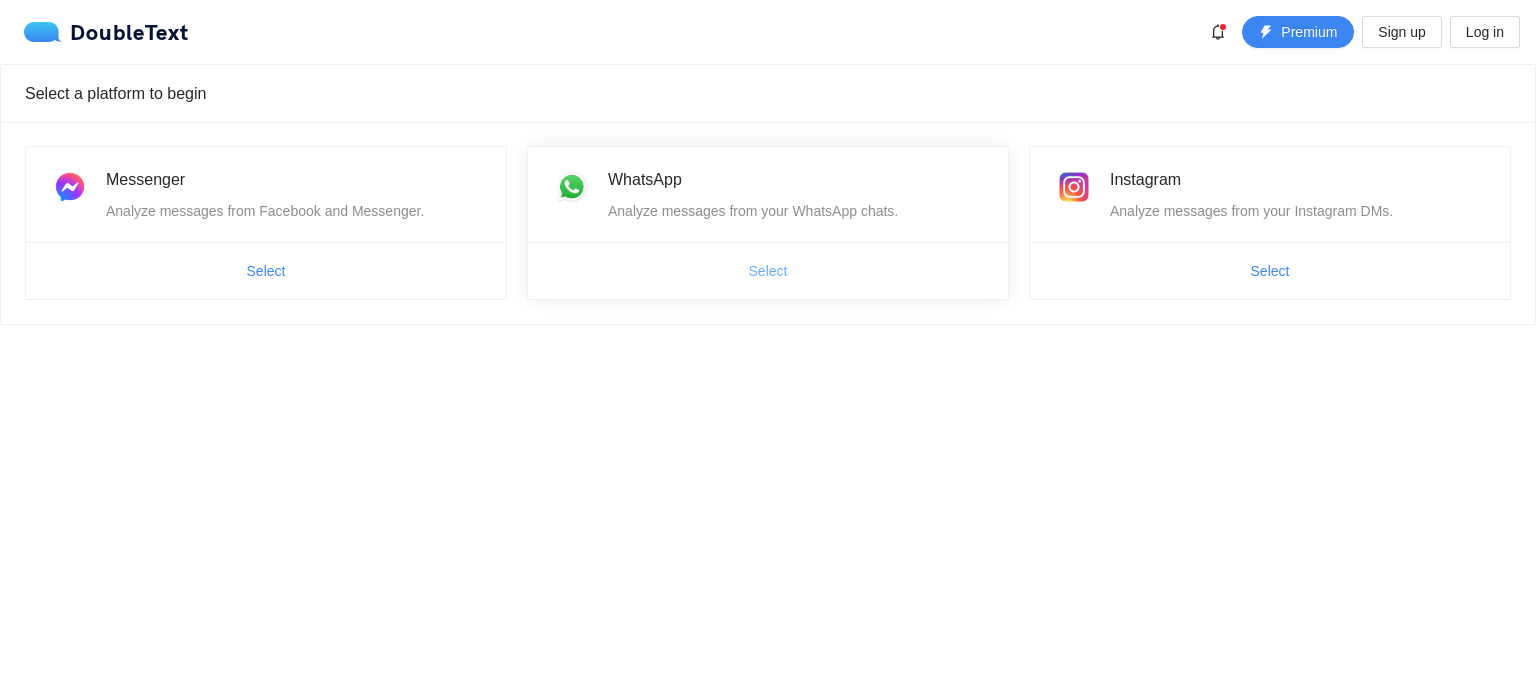 click on "Select" at bounding box center (768, 271) 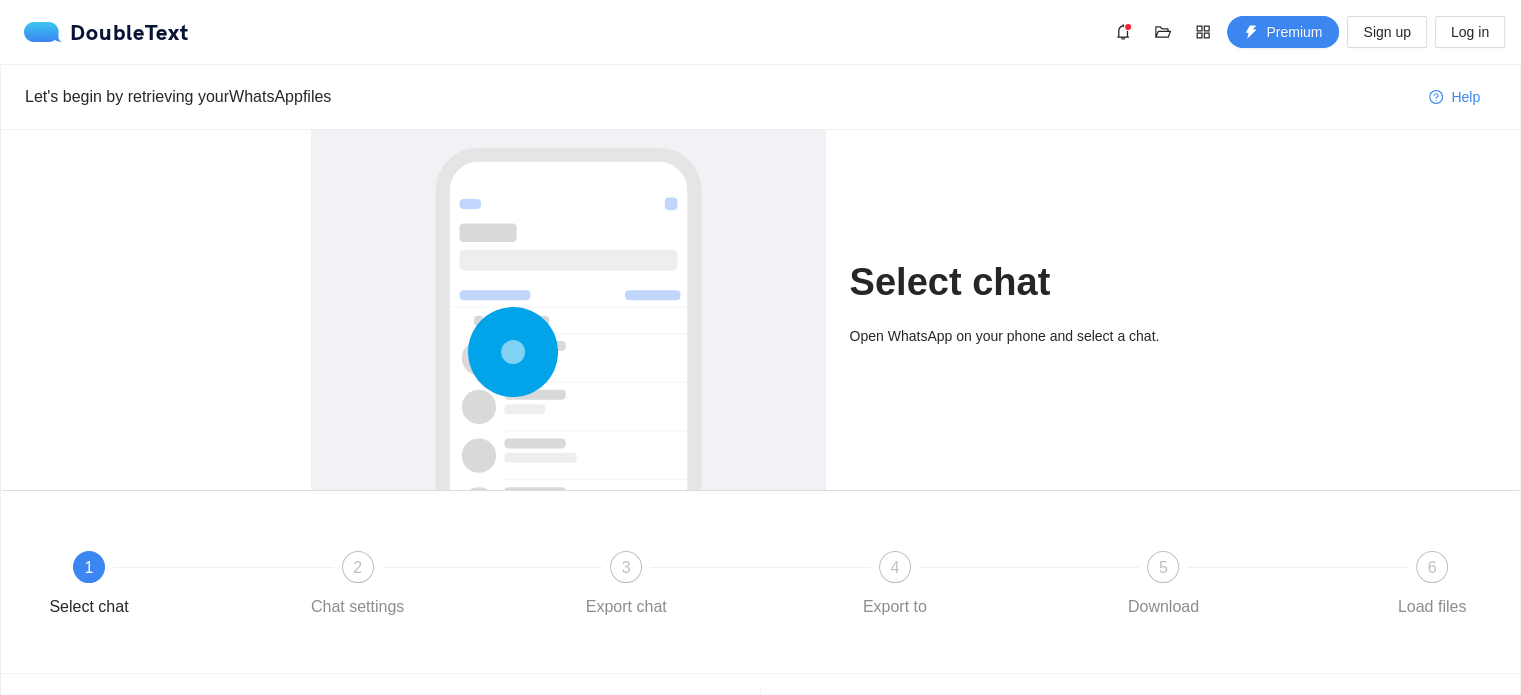 scroll, scrollTop: 0, scrollLeft: 0, axis: both 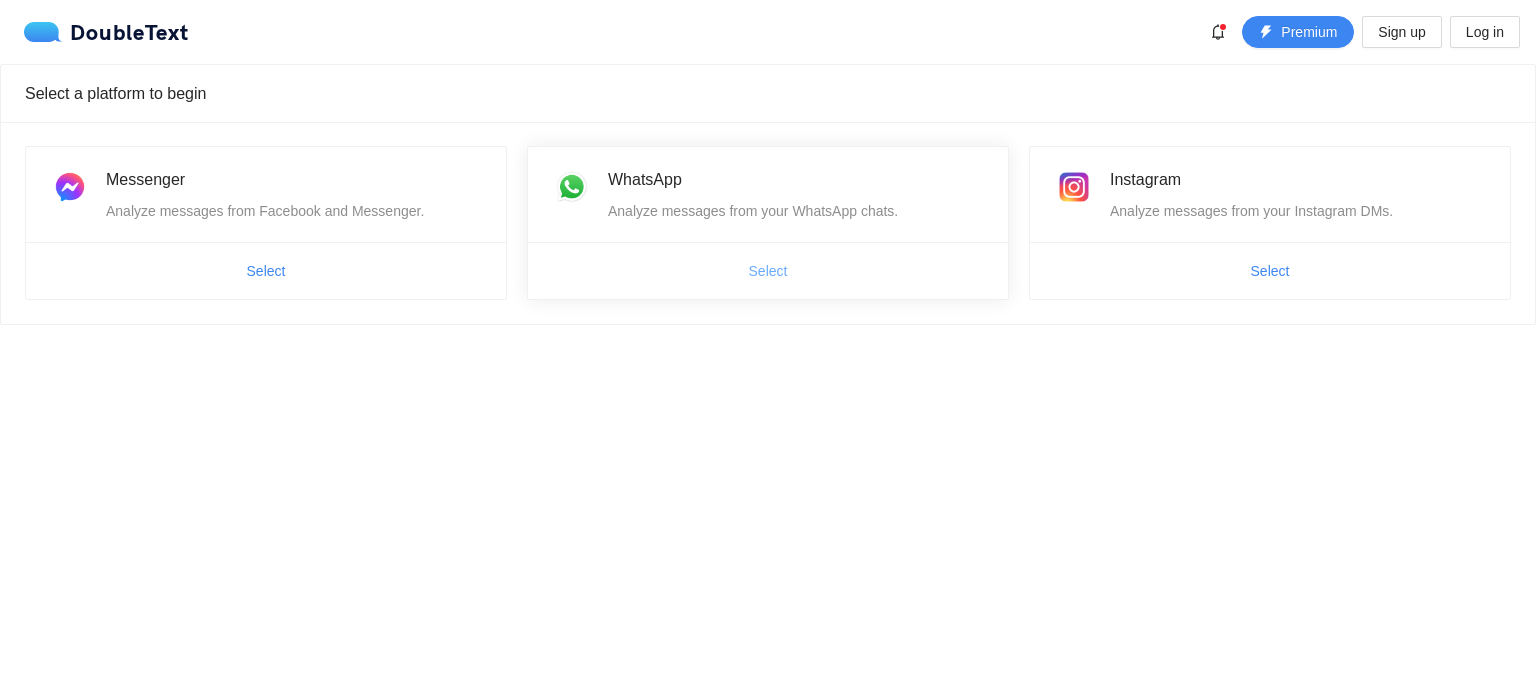 click on "Select" at bounding box center (768, 271) 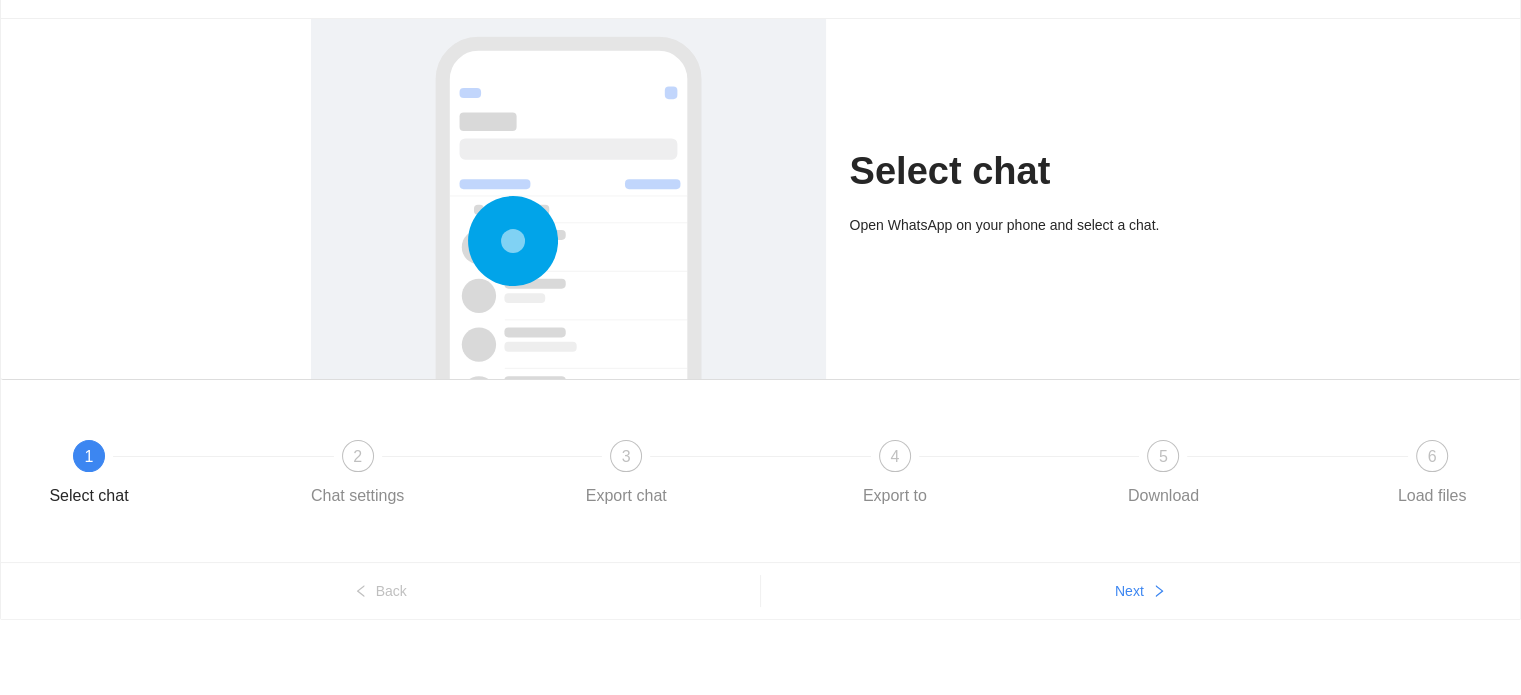 scroll, scrollTop: 112, scrollLeft: 0, axis: vertical 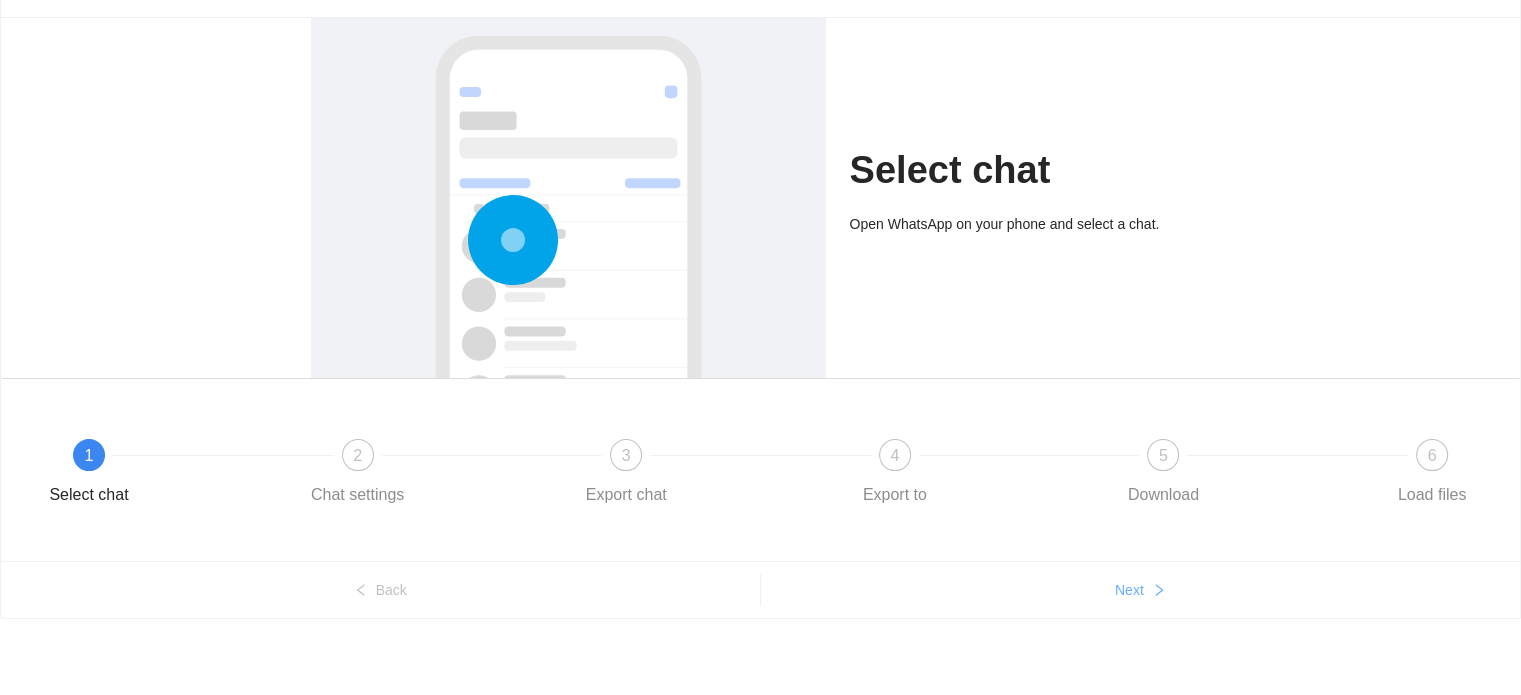 click on "Next" at bounding box center [1129, 590] 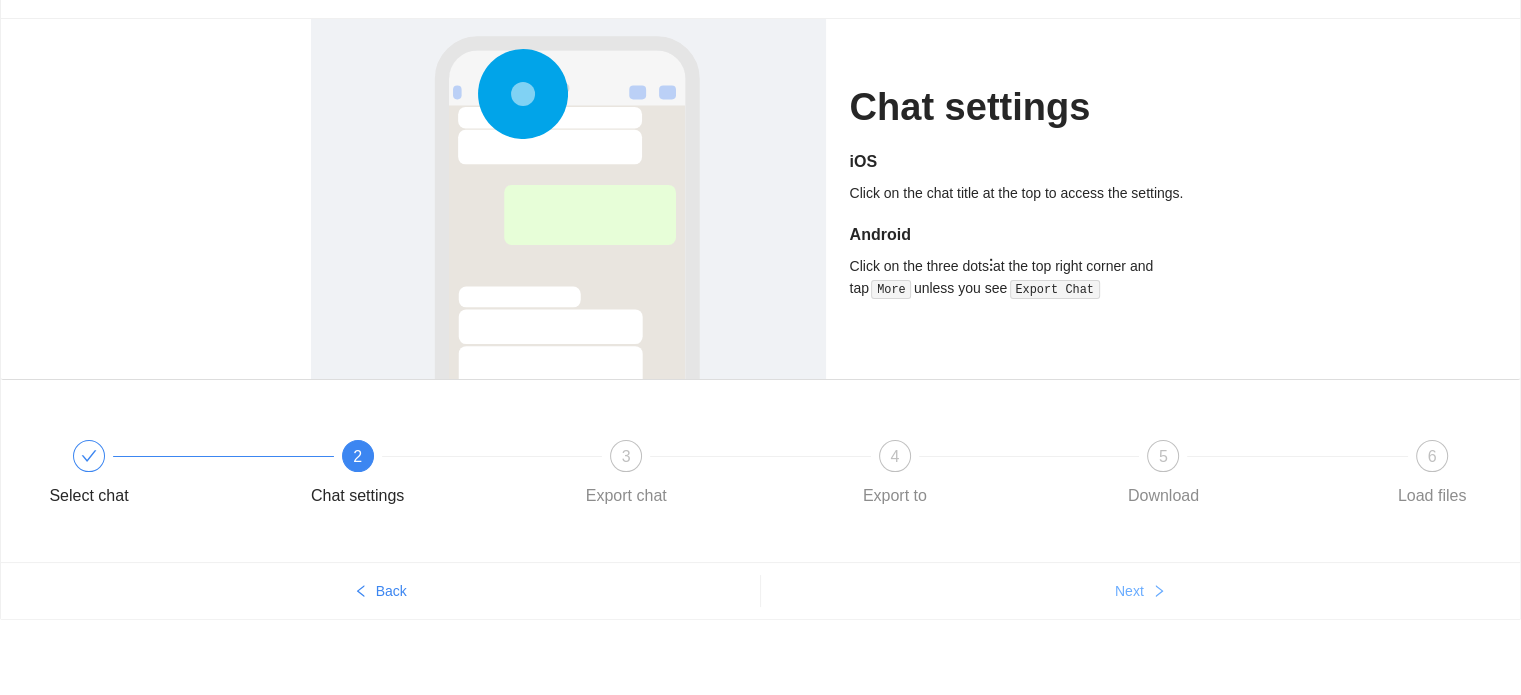 scroll, scrollTop: 112, scrollLeft: 0, axis: vertical 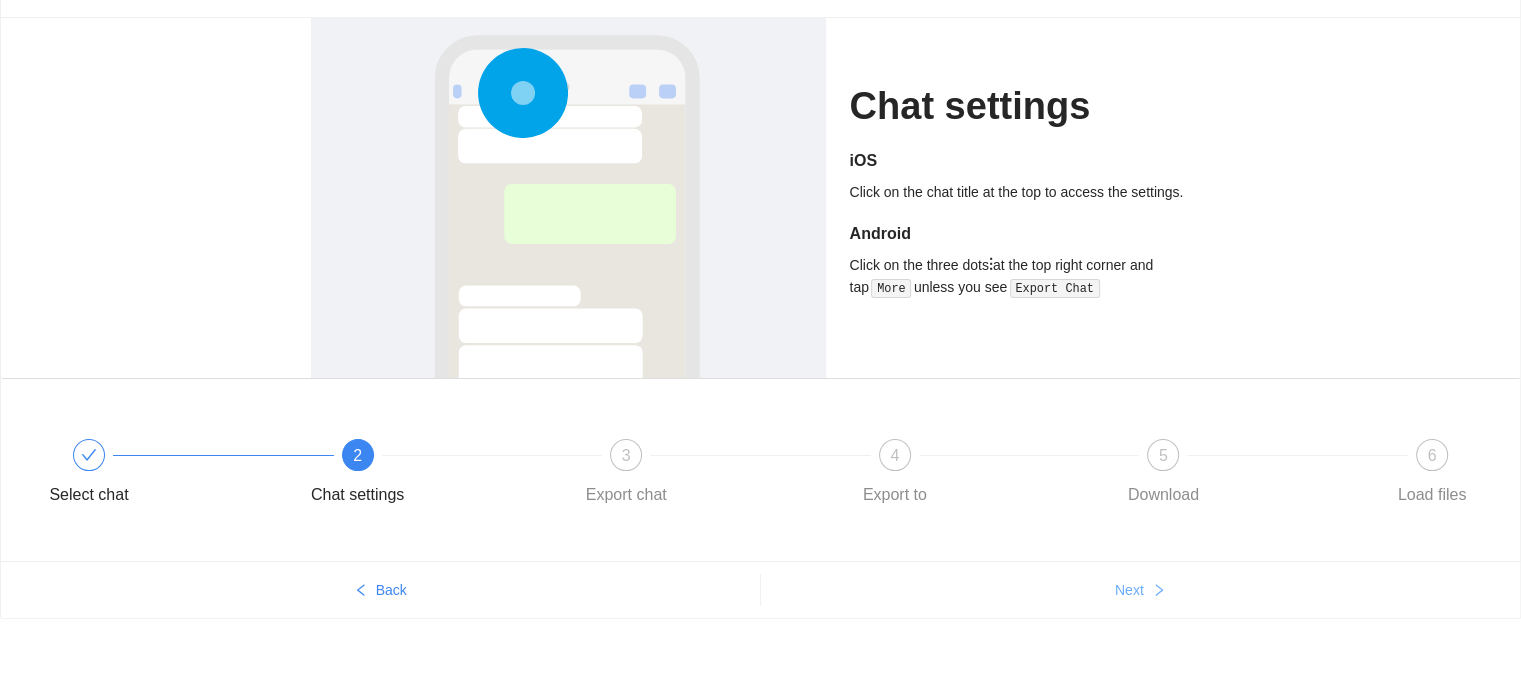 click on "Next" at bounding box center [1129, 590] 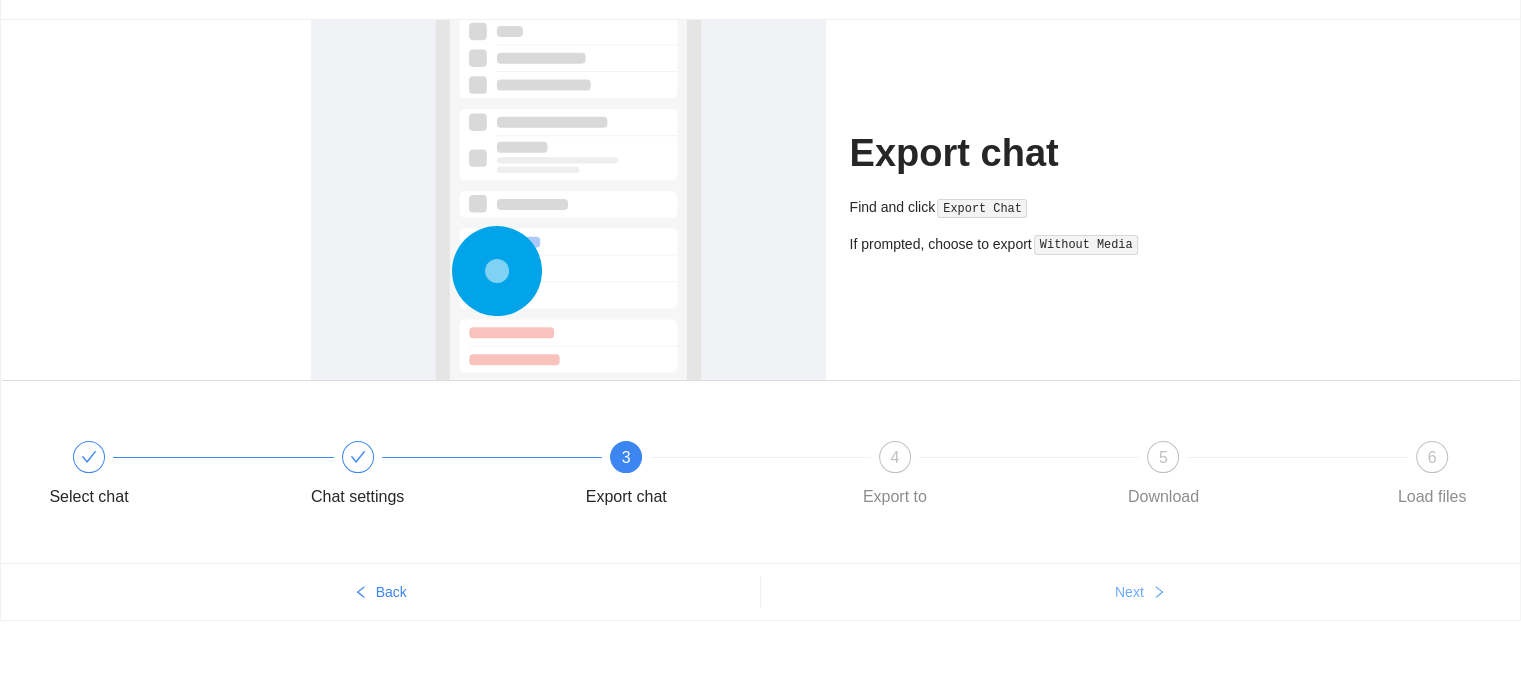 scroll, scrollTop: 112, scrollLeft: 0, axis: vertical 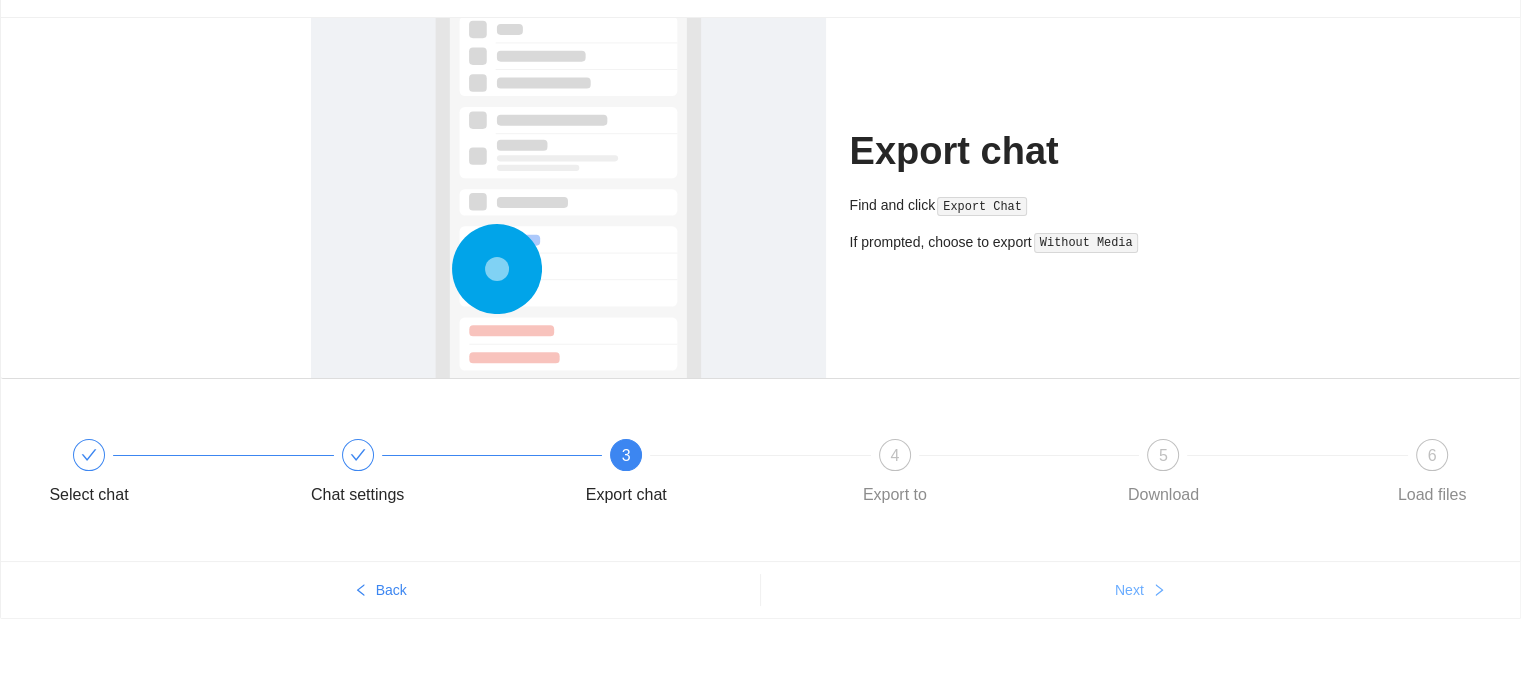 click on "Next" at bounding box center (1141, 590) 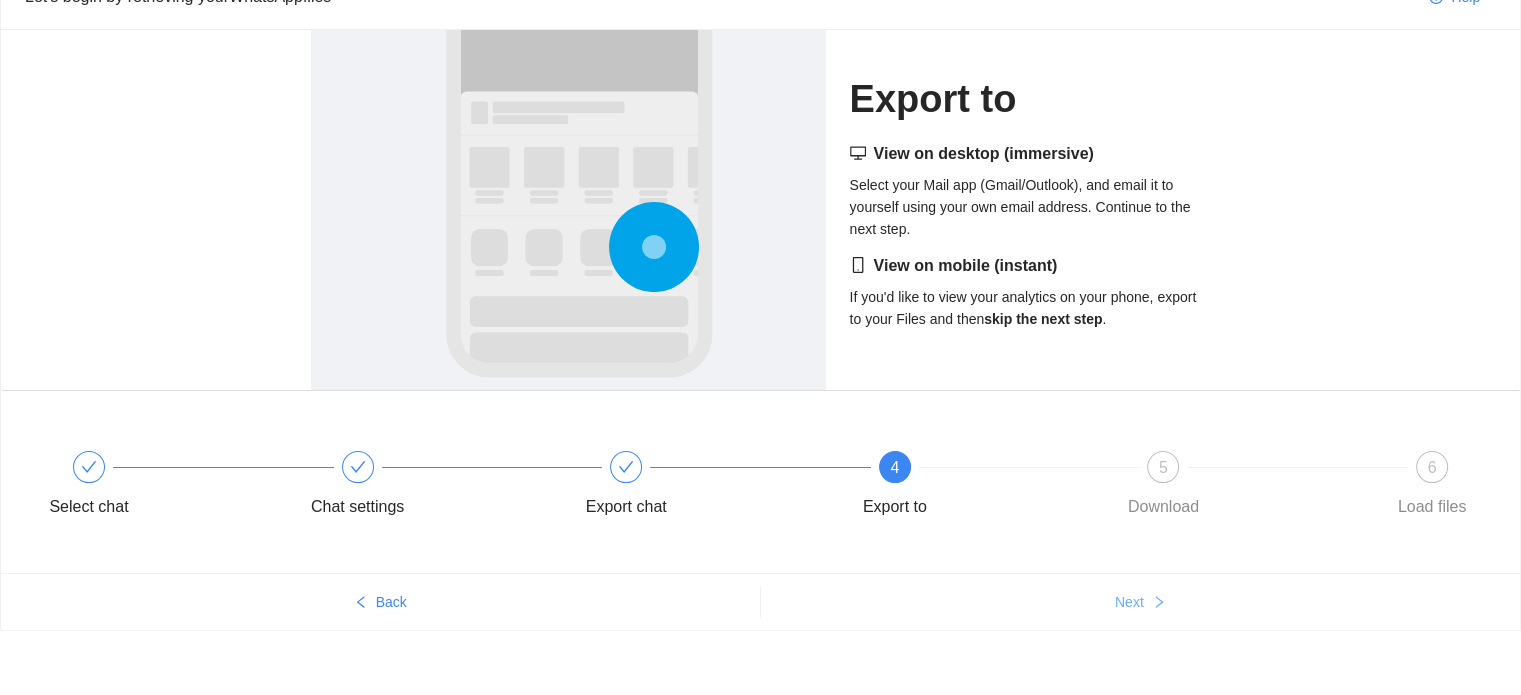 scroll, scrollTop: 112, scrollLeft: 0, axis: vertical 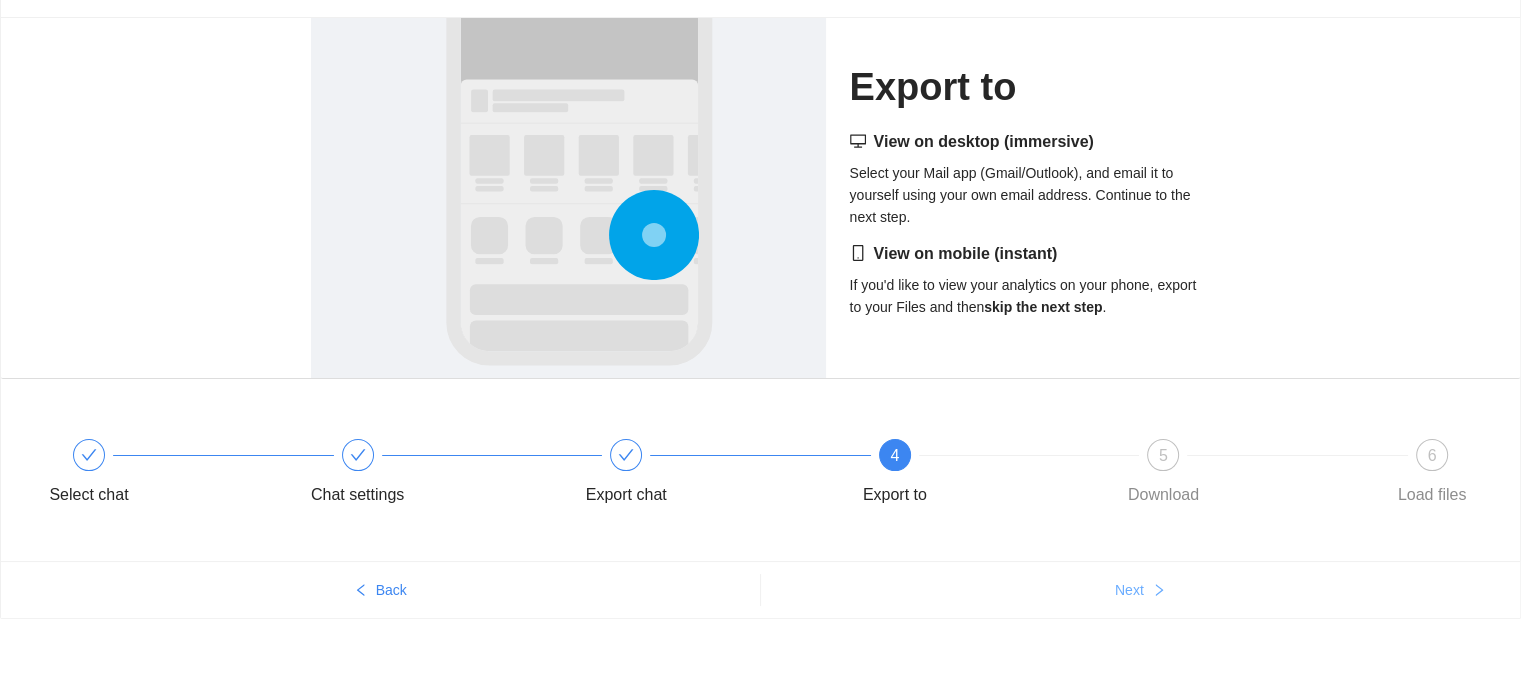 click on "Next" at bounding box center (1129, 590) 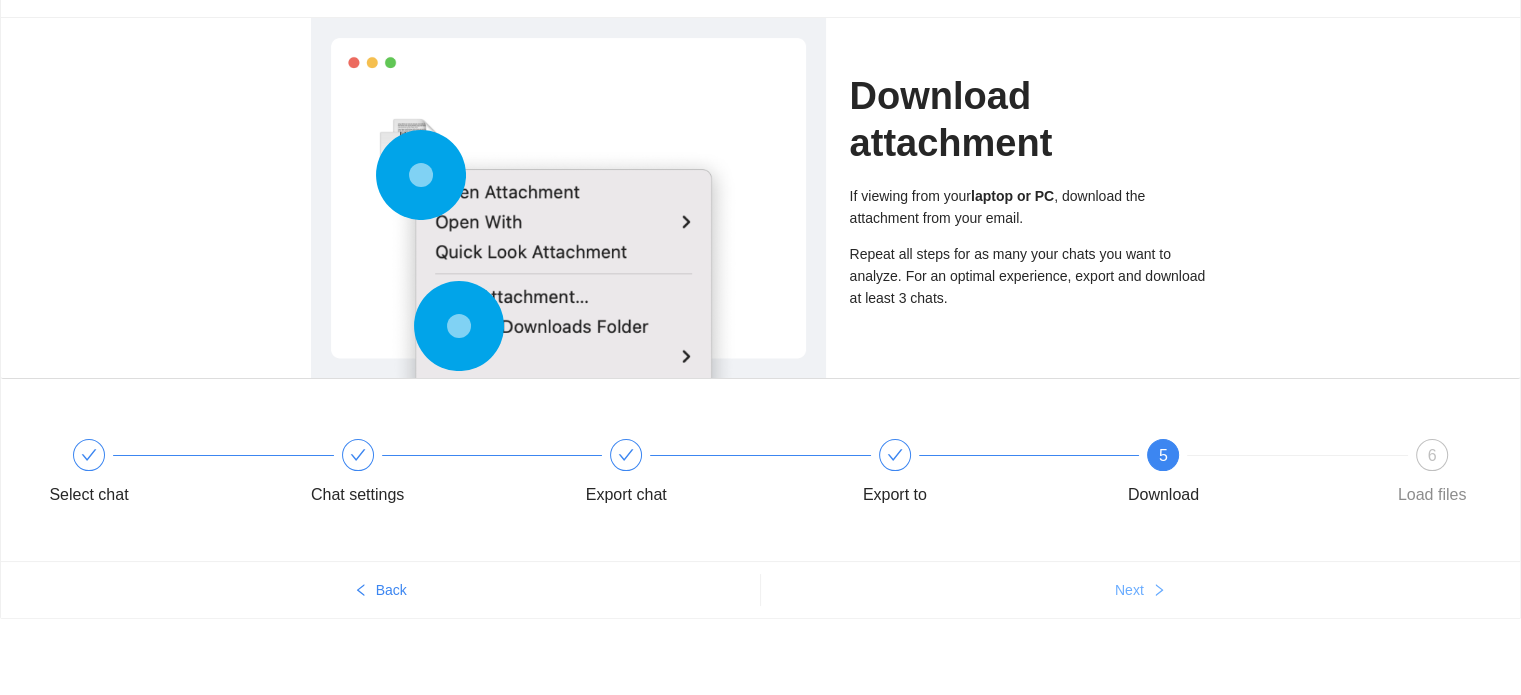 click on "Next" at bounding box center [1129, 590] 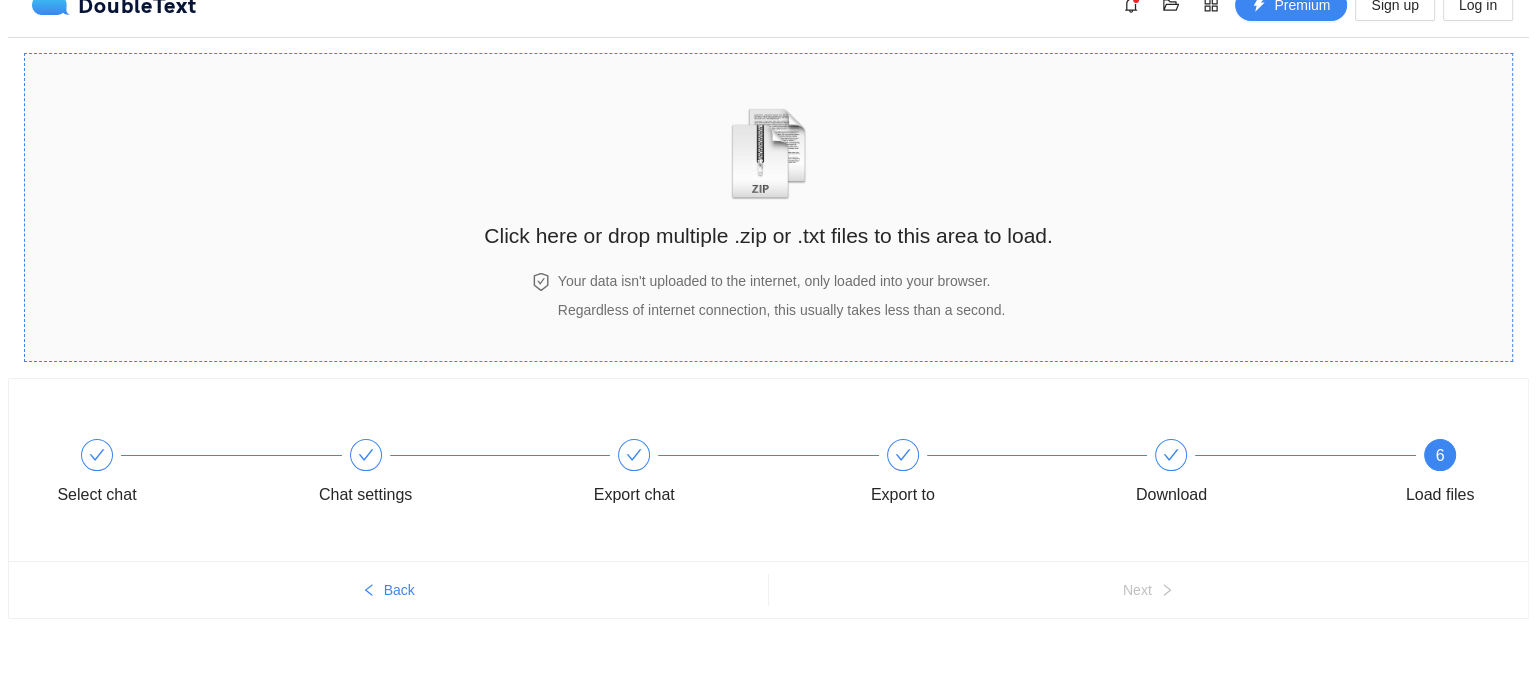 scroll, scrollTop: 0, scrollLeft: 0, axis: both 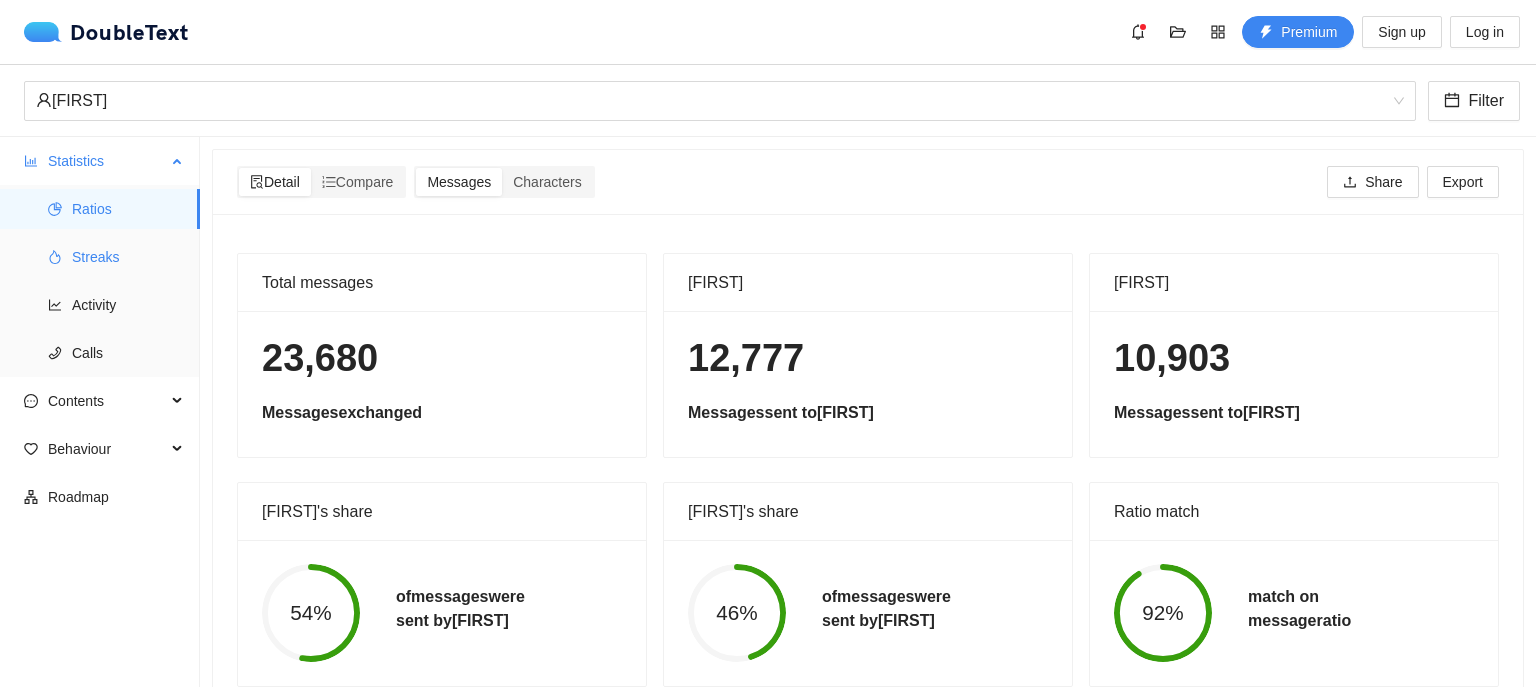click on "Streaks" at bounding box center [128, 257] 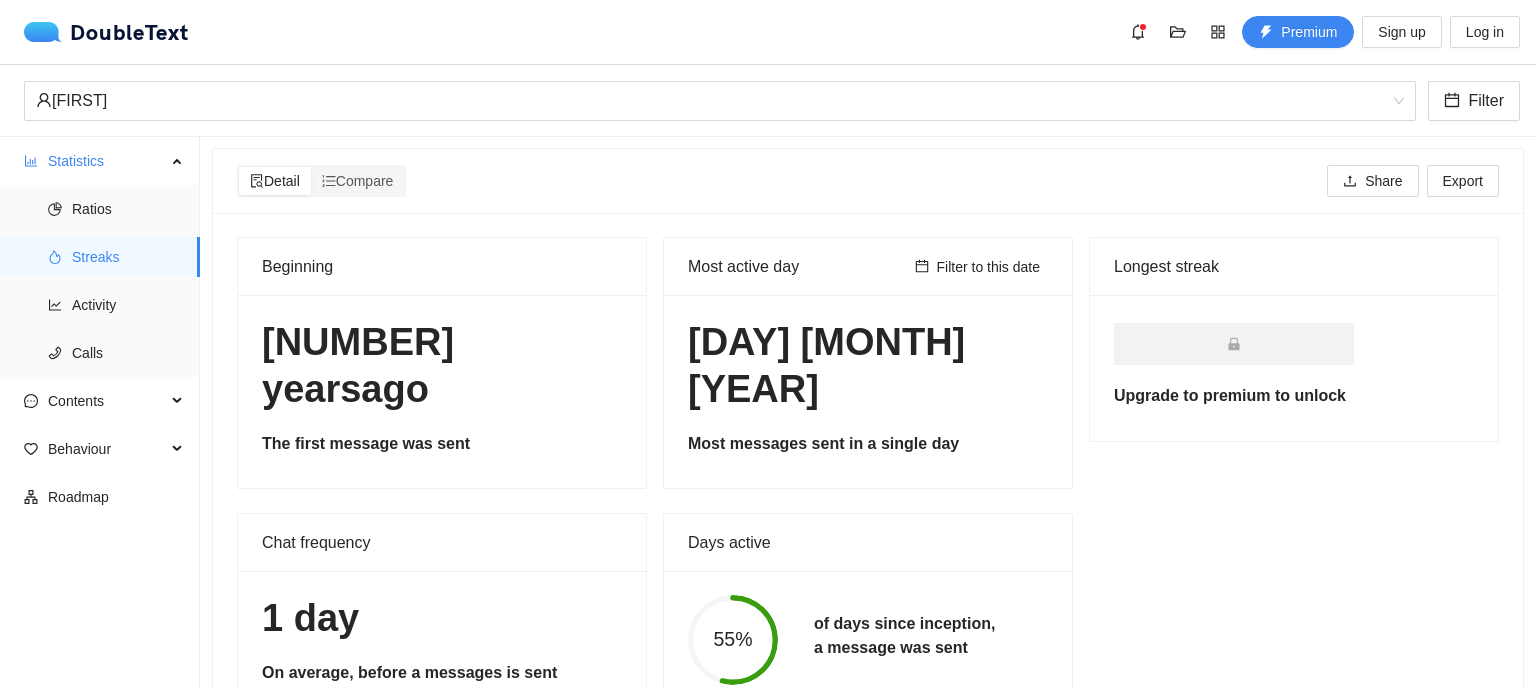 scroll, scrollTop: 0, scrollLeft: 0, axis: both 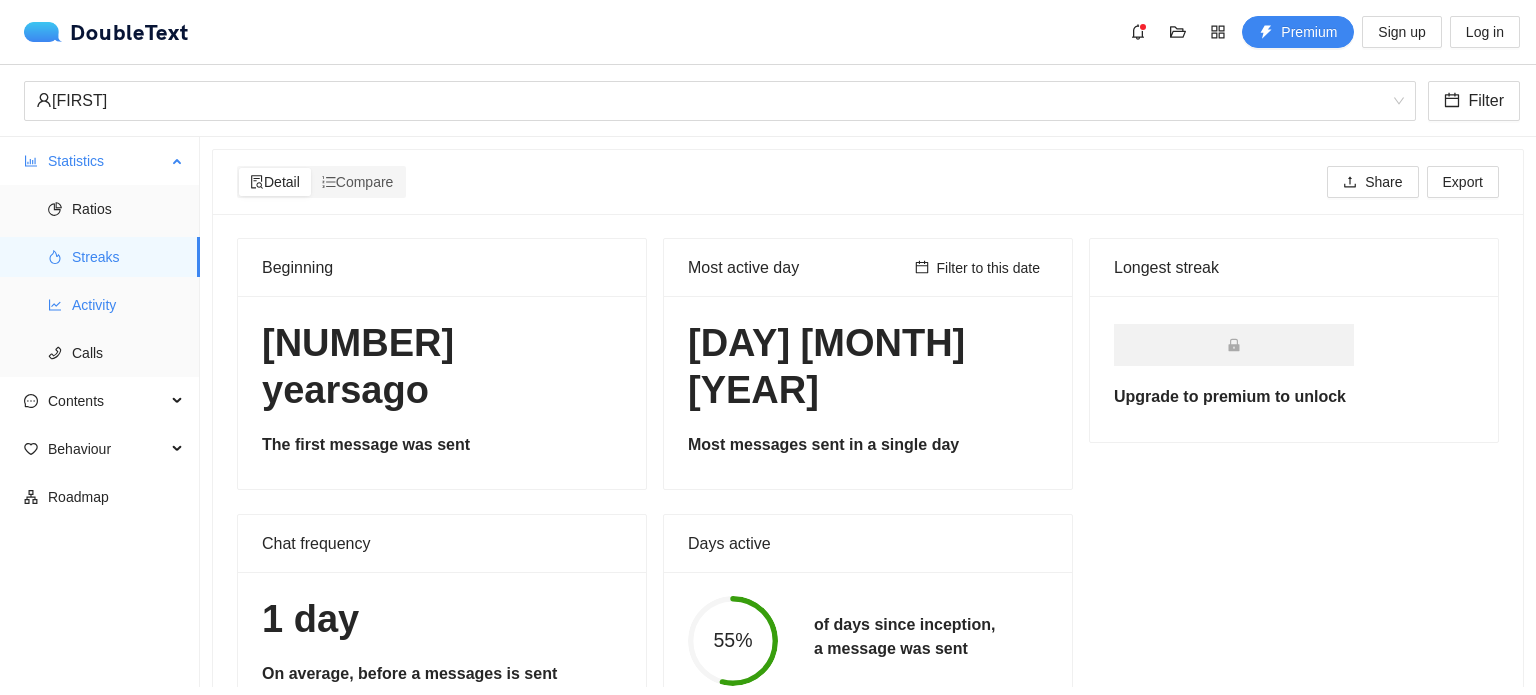 click on "Activity" at bounding box center (128, 305) 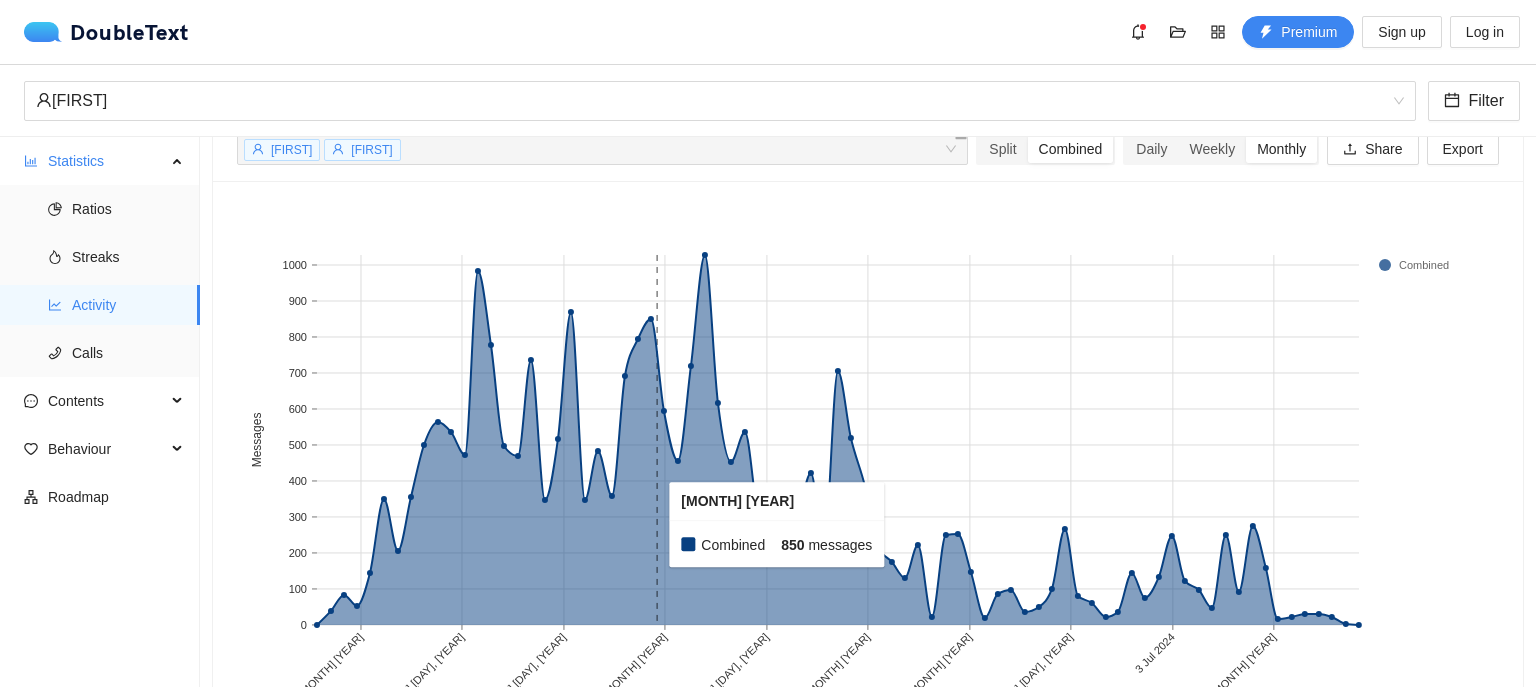 scroll, scrollTop: 0, scrollLeft: 0, axis: both 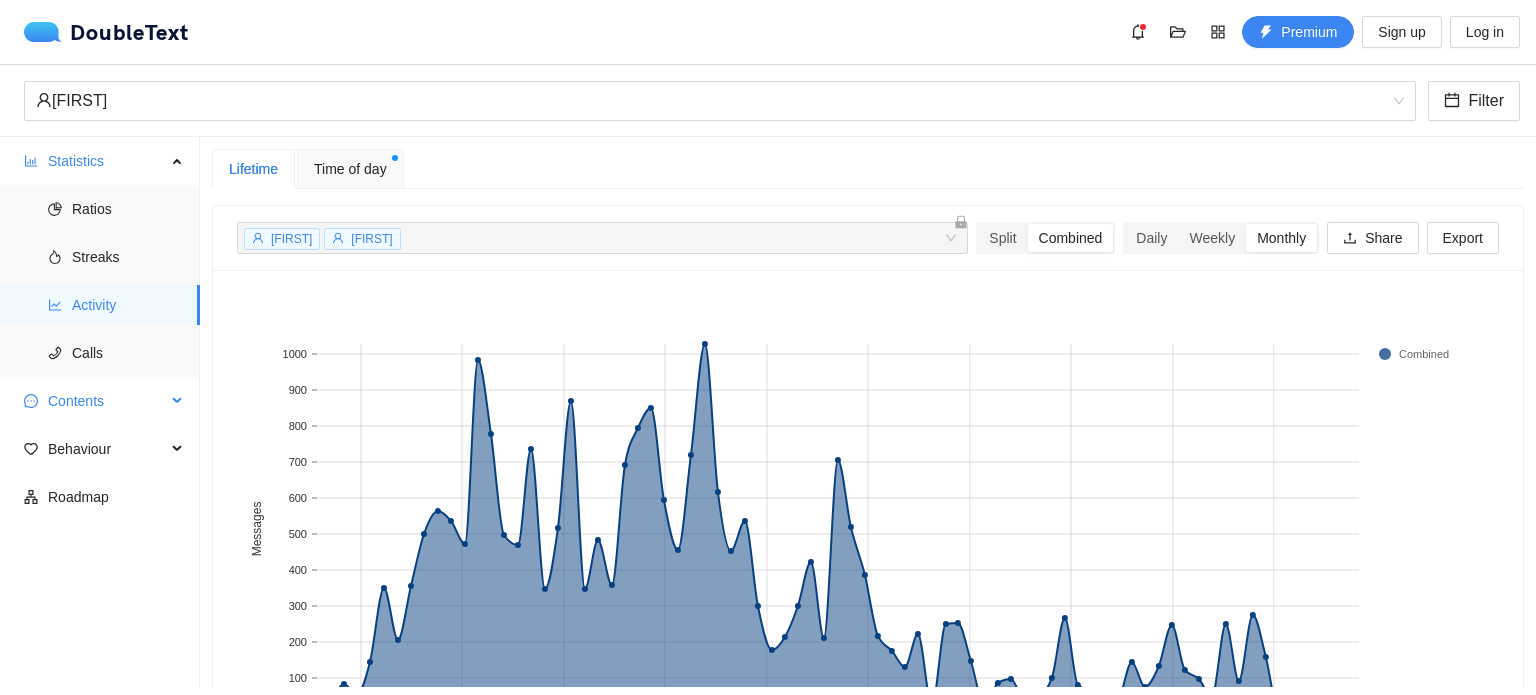 click on "Contents" at bounding box center [107, 401] 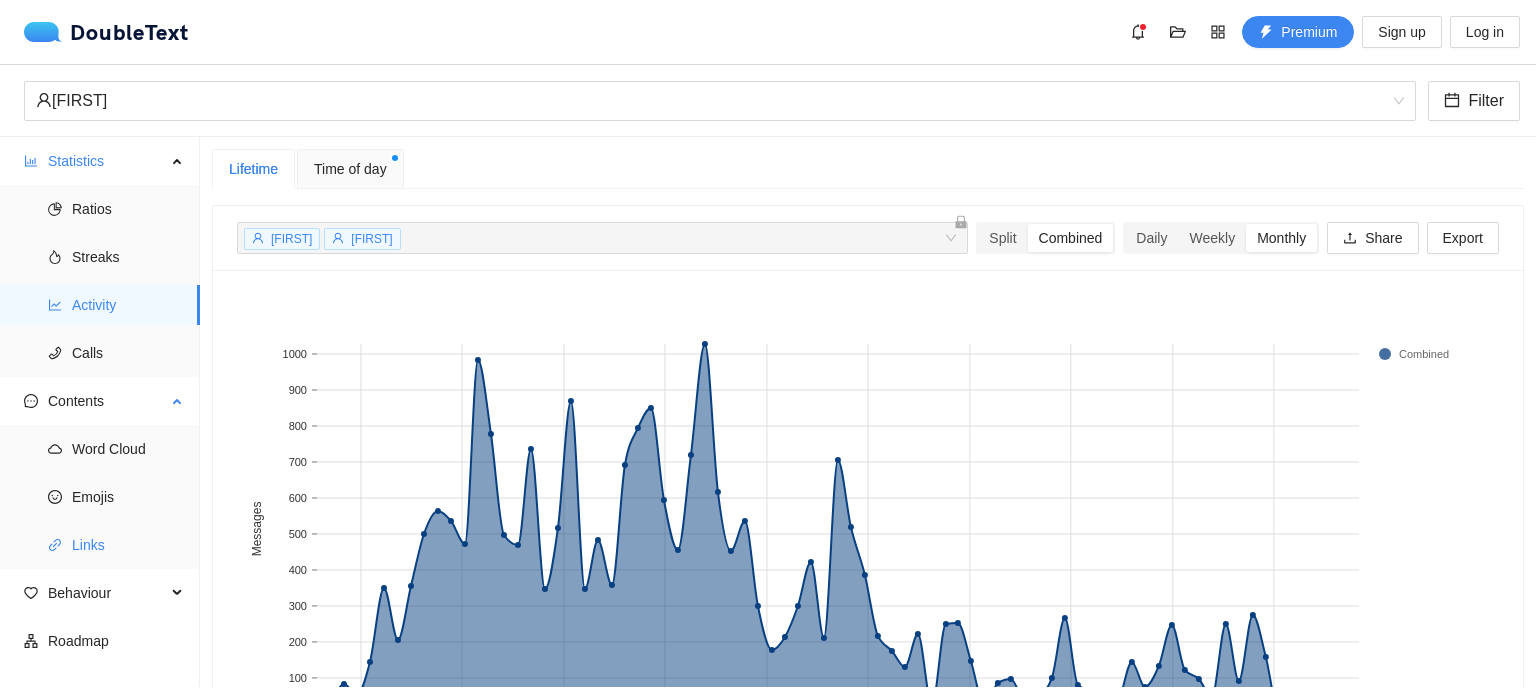 click on "Links" at bounding box center [128, 545] 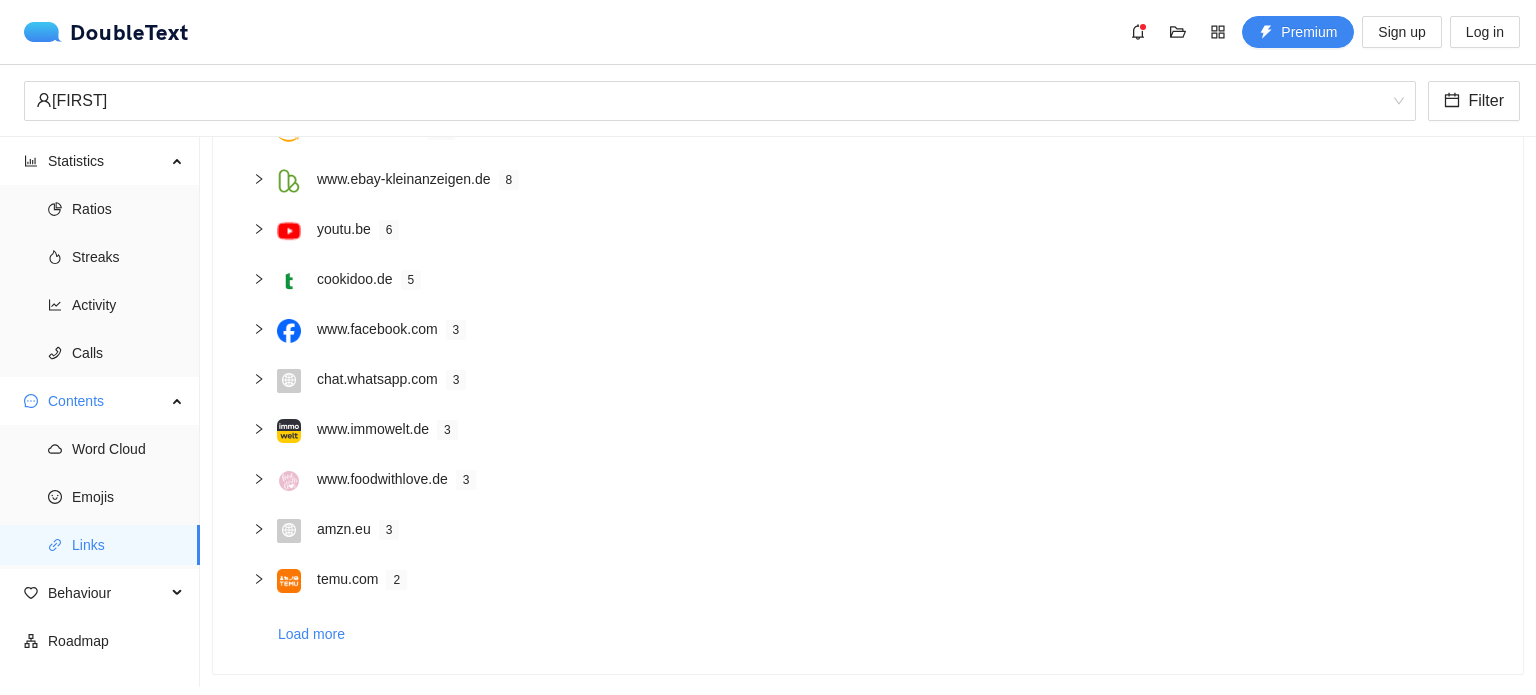 scroll, scrollTop: 152, scrollLeft: 0, axis: vertical 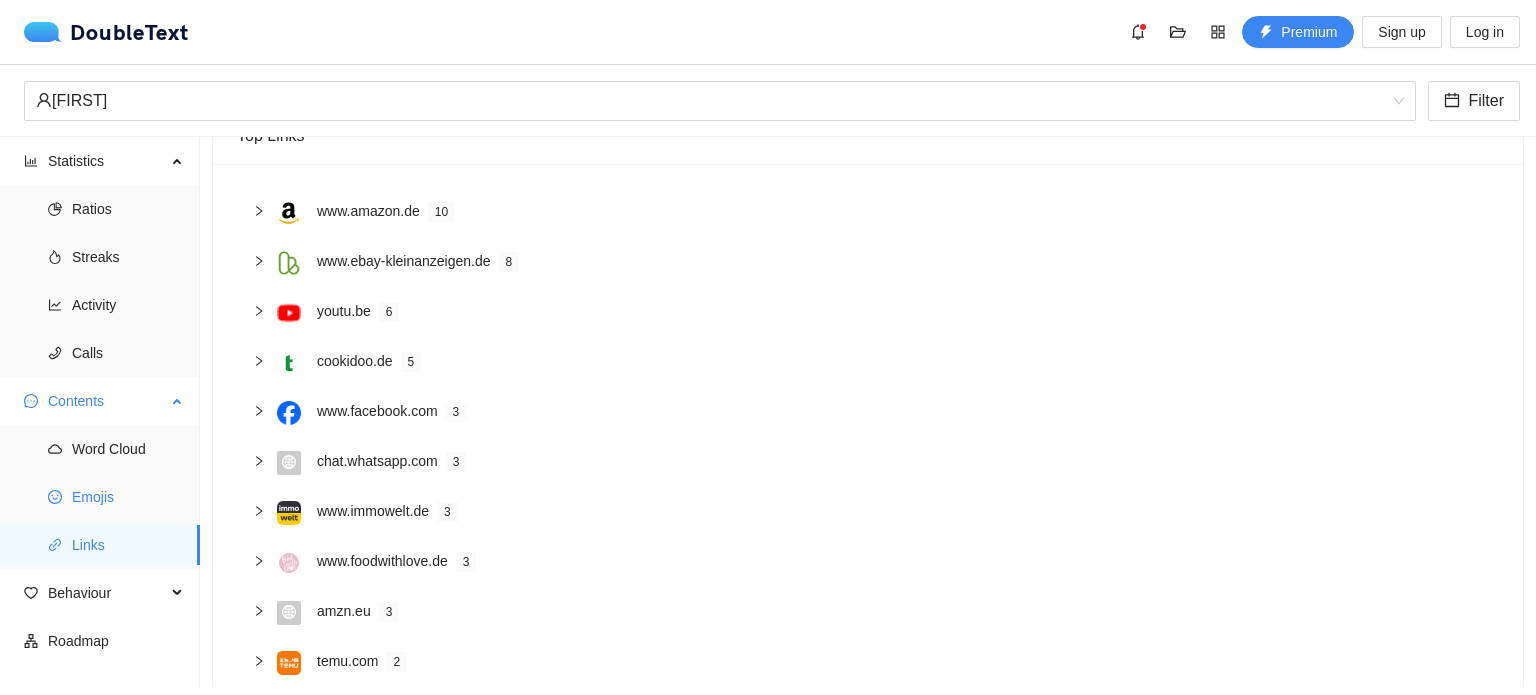 click on "Emojis" at bounding box center (128, 497) 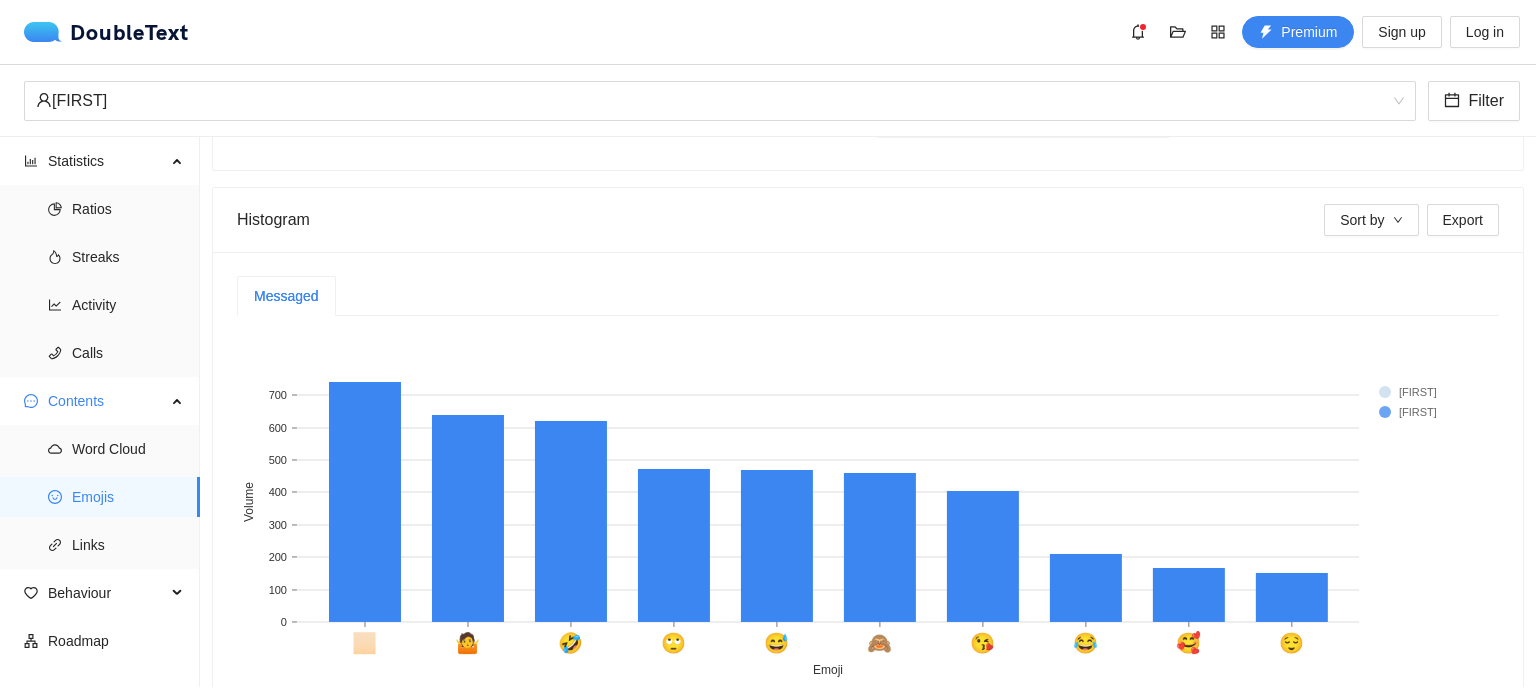 scroll, scrollTop: 228, scrollLeft: 0, axis: vertical 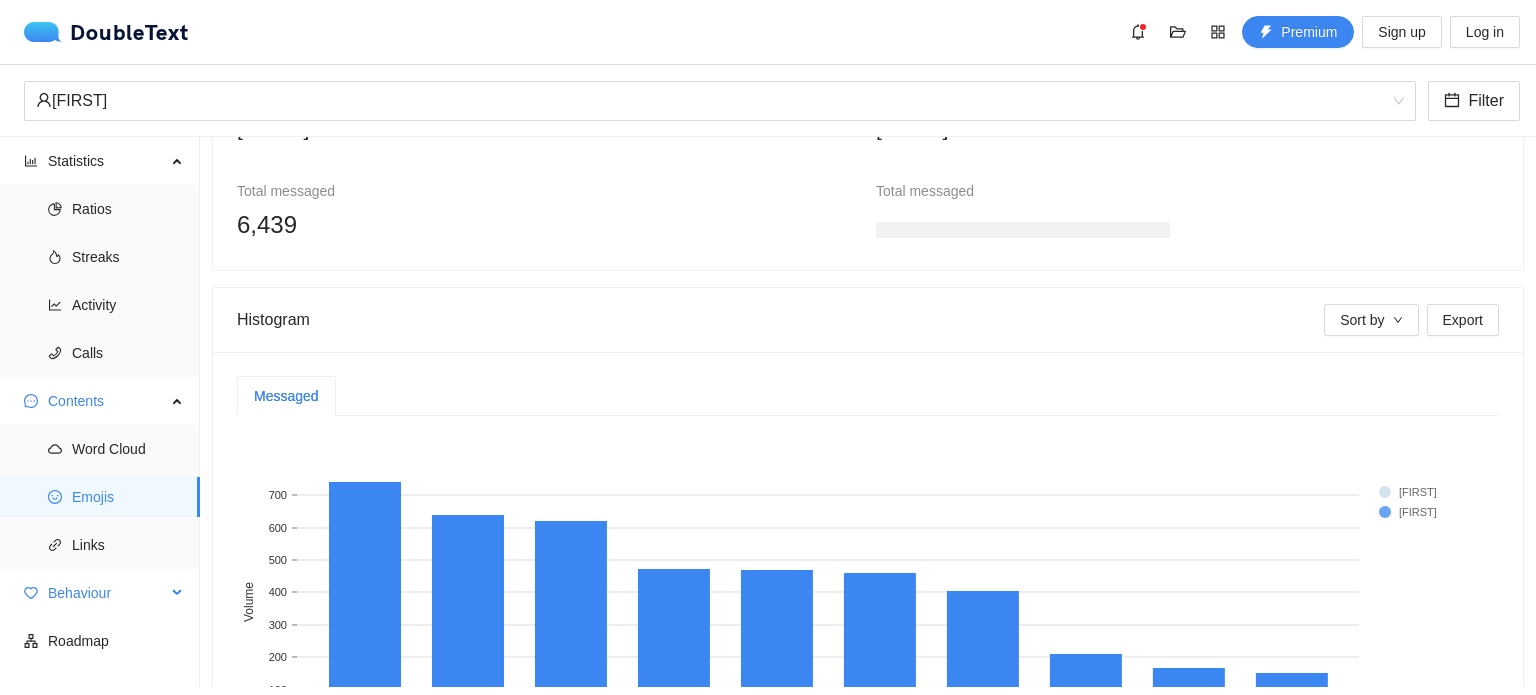 click on "Behaviour" at bounding box center [107, 593] 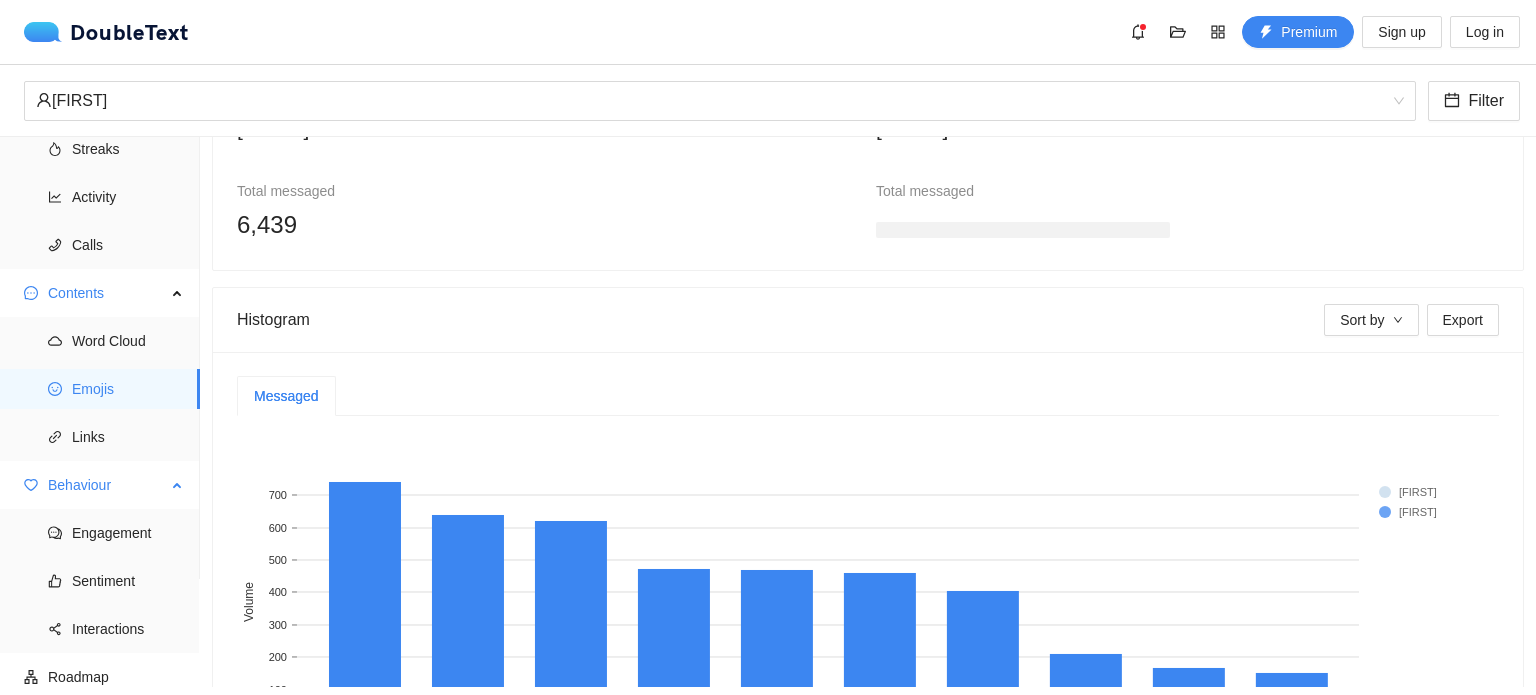 scroll, scrollTop: 117, scrollLeft: 0, axis: vertical 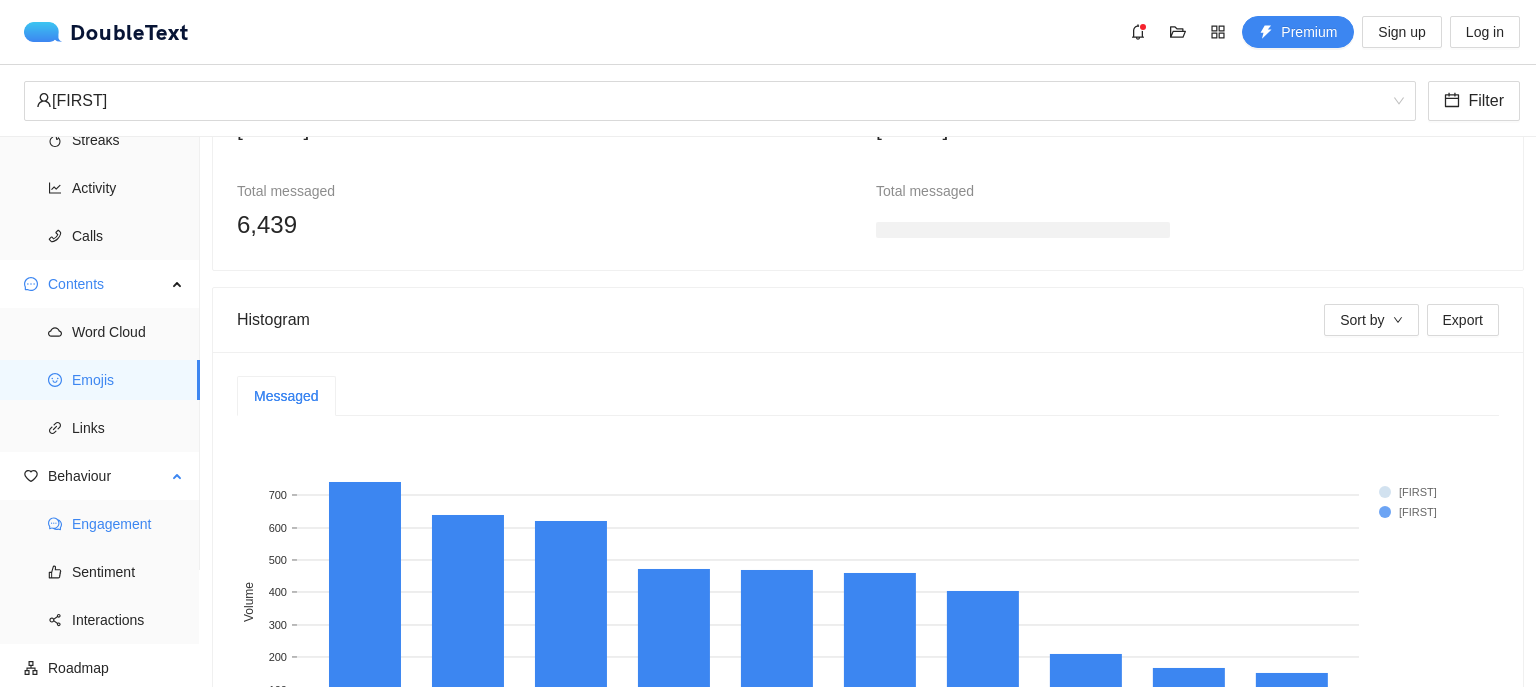 click on "Engagement" at bounding box center (128, 524) 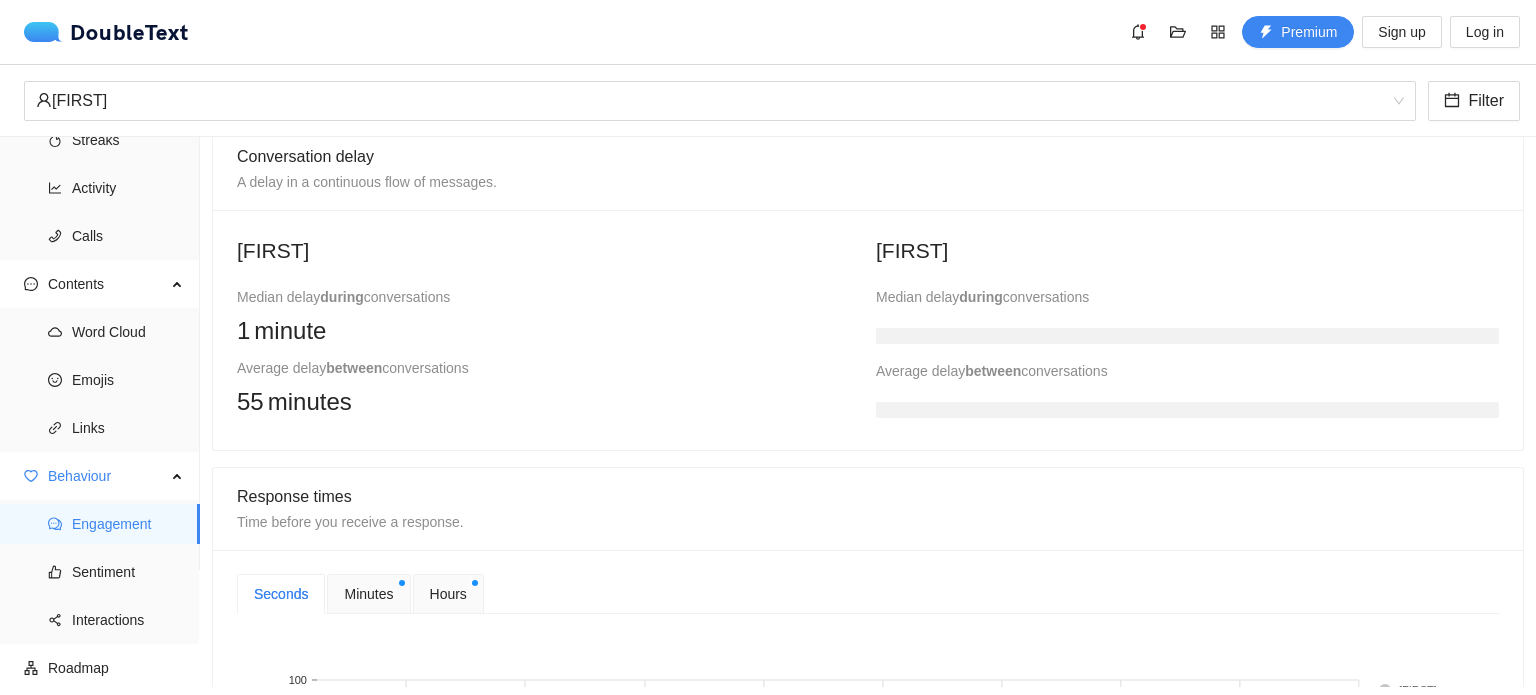 scroll, scrollTop: 828, scrollLeft: 0, axis: vertical 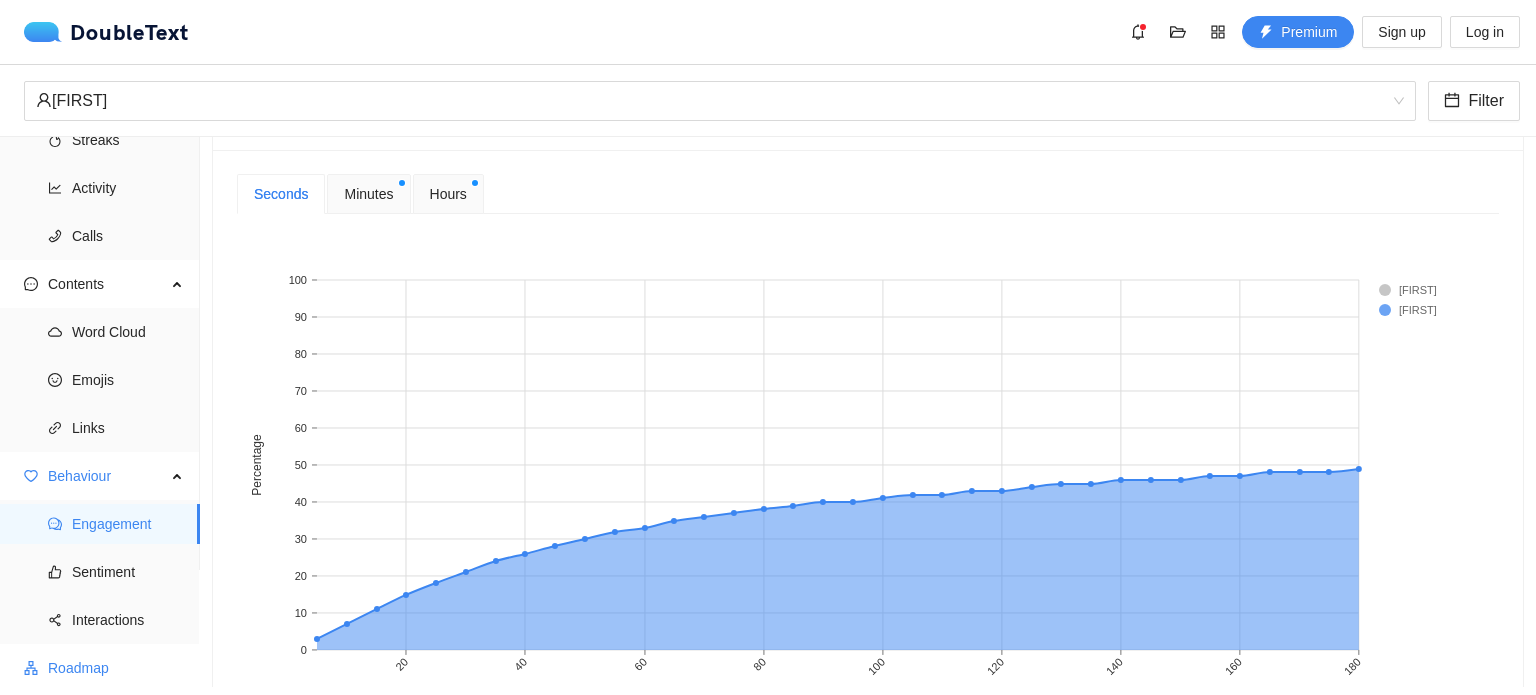 click on "Roadmap" at bounding box center (116, 668) 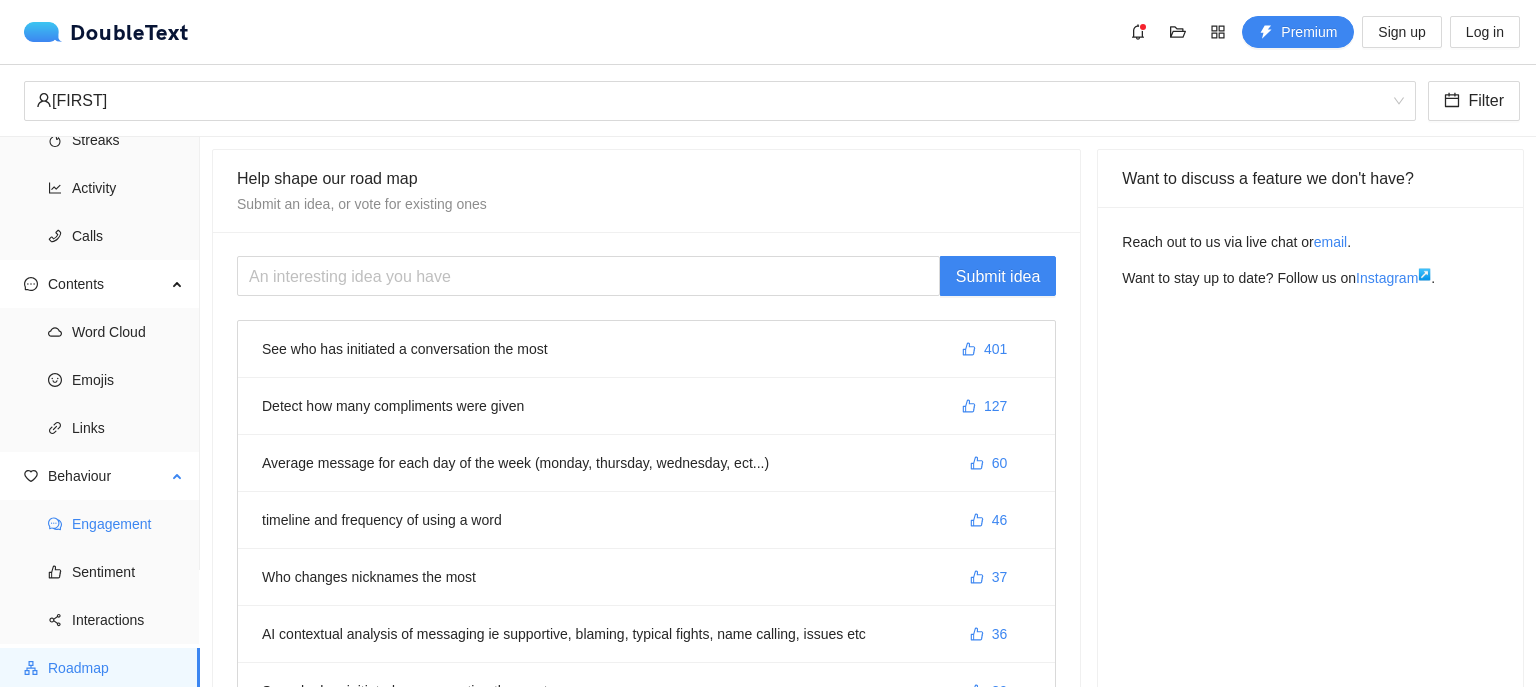 scroll, scrollTop: 0, scrollLeft: 0, axis: both 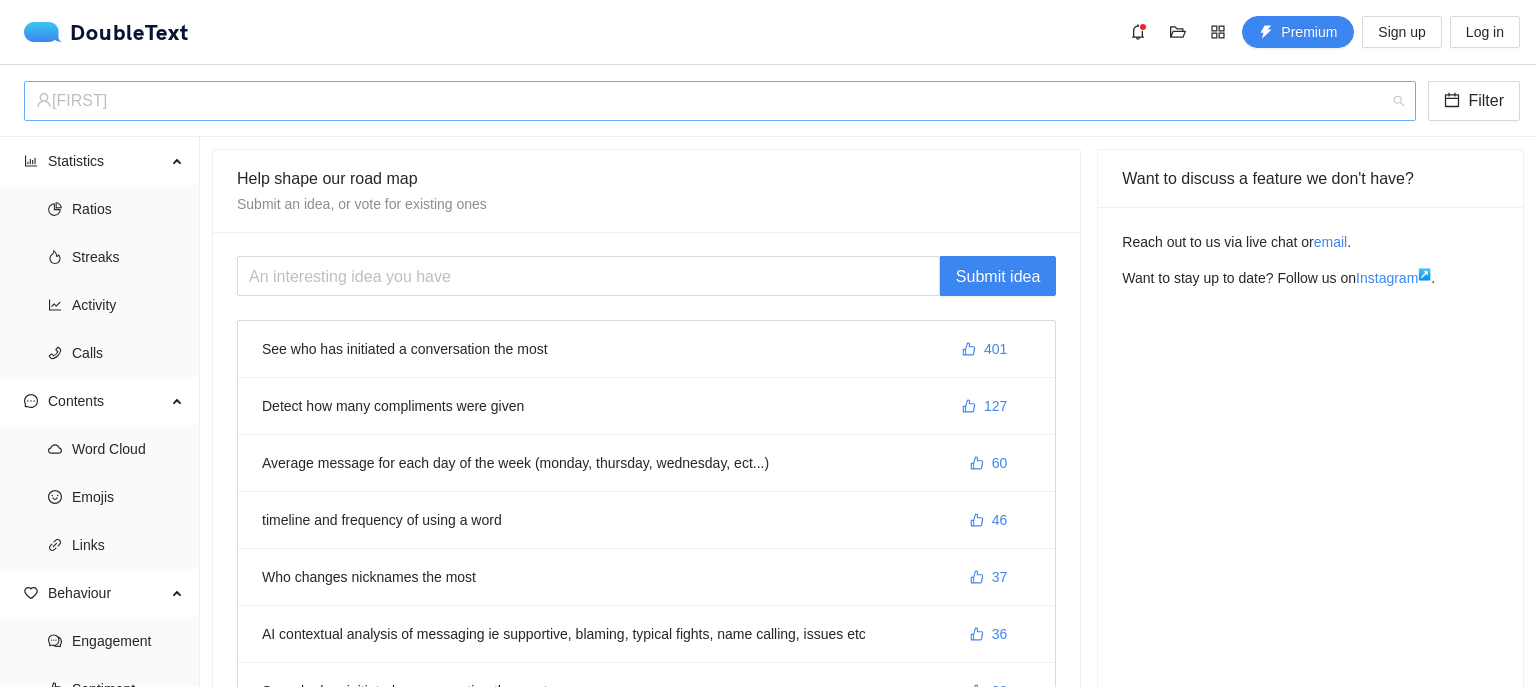 click on "Ramona" at bounding box center (720, 101) 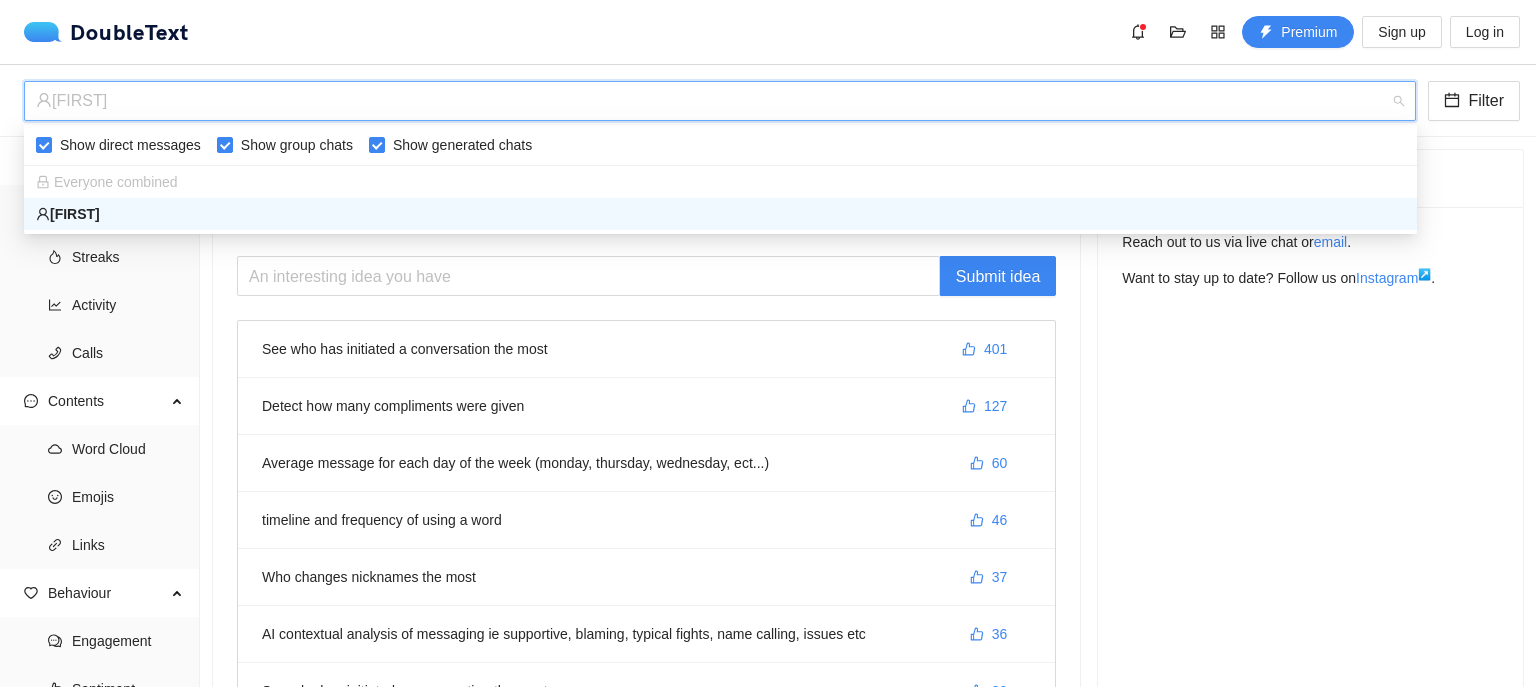 click on "Want to discuss a feature we don't have? Reach out to us via live chat or   email . Want to stay up to date? Follow us on   Instagram  ↗ ." at bounding box center (1310, 560) 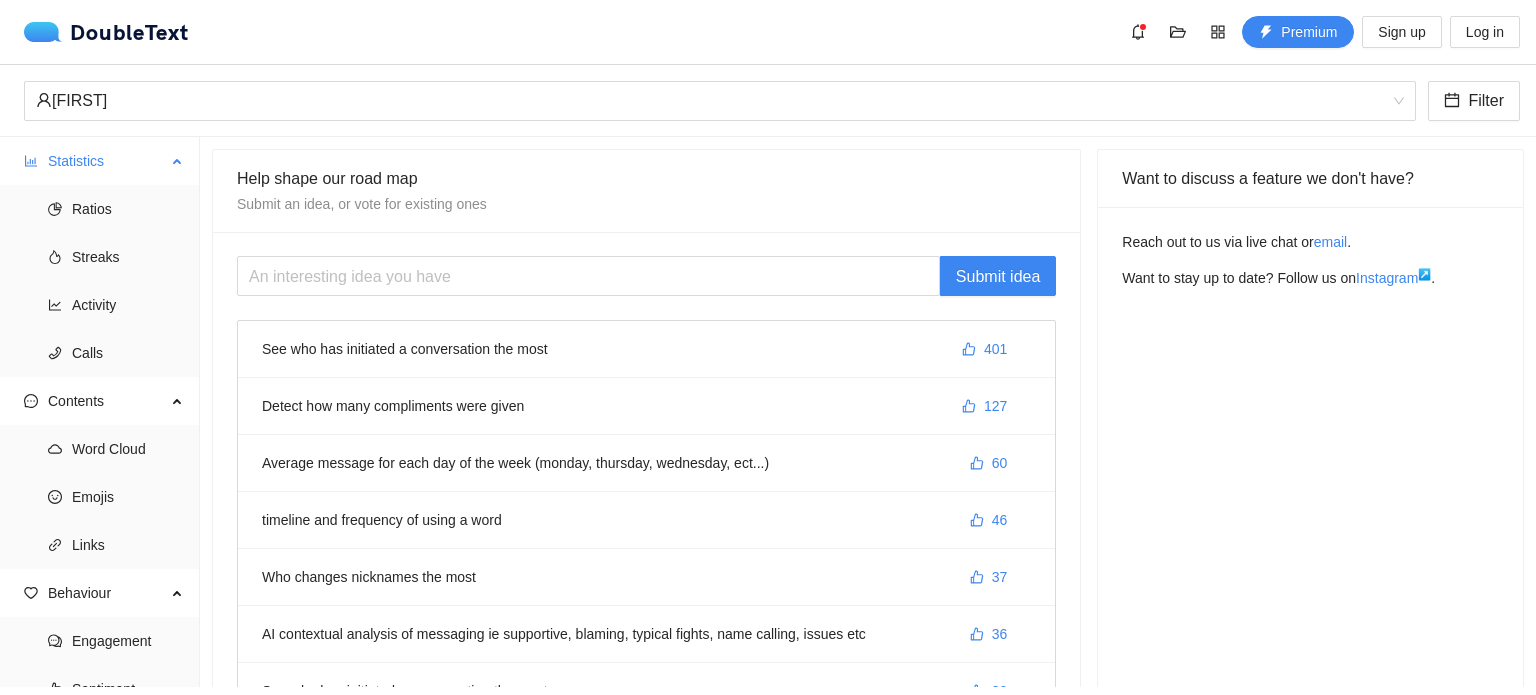 click on "Statistics" at bounding box center (107, 161) 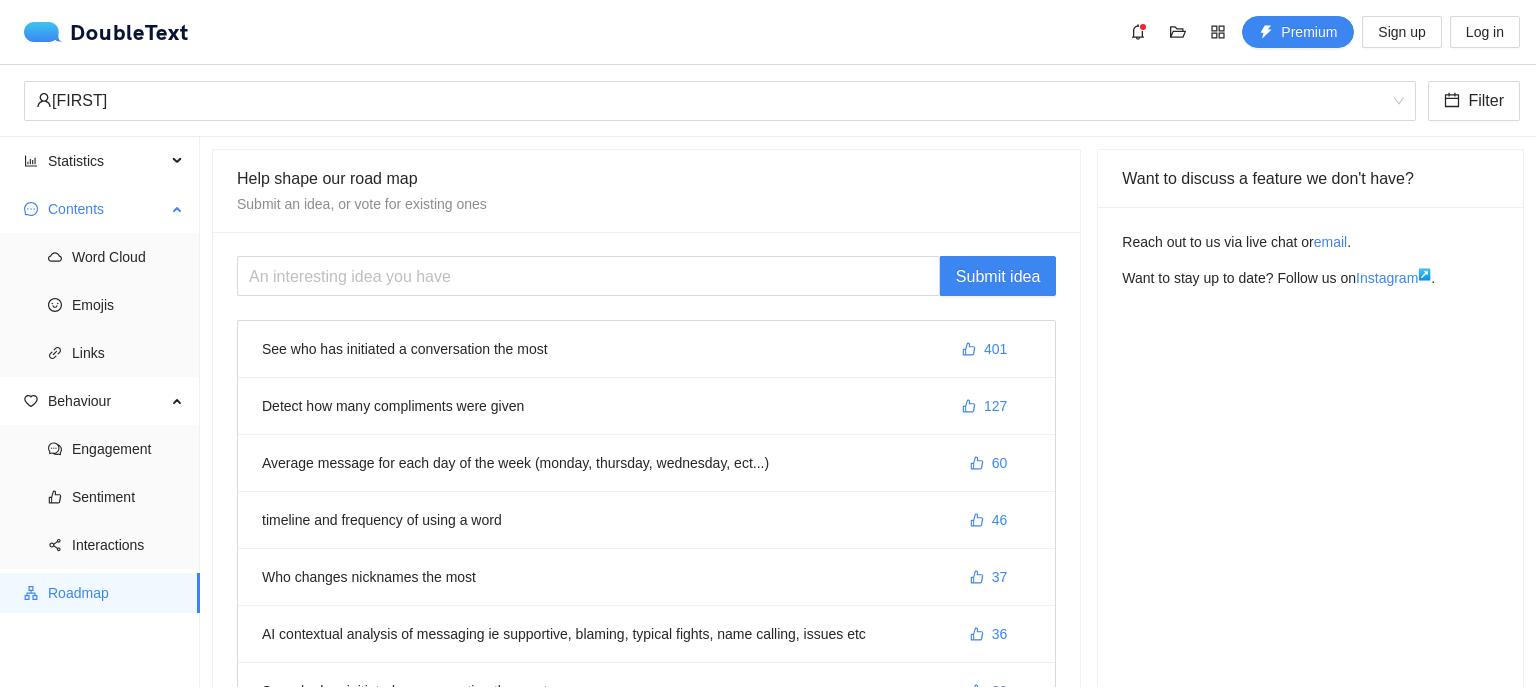 click on "Contents" at bounding box center (107, 209) 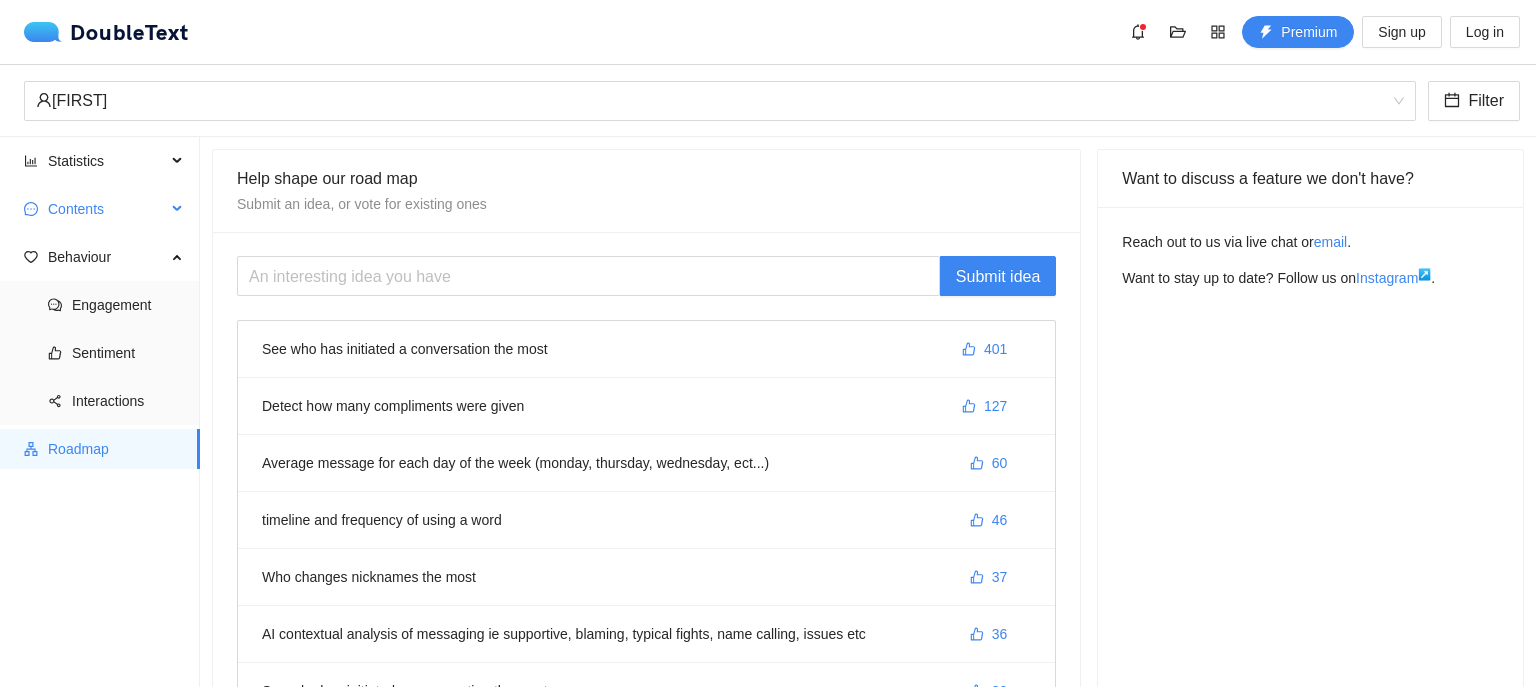 click on "Contents" at bounding box center (107, 209) 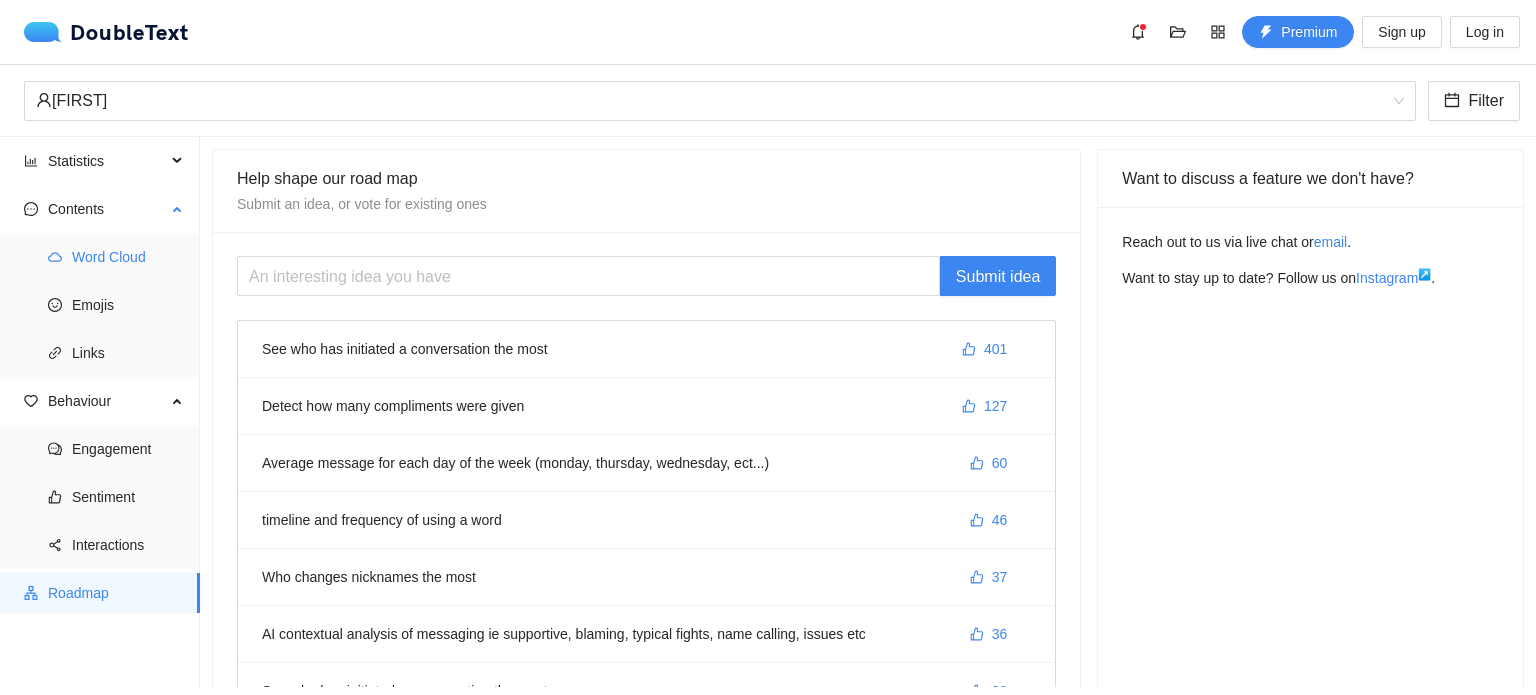 click on "Word Cloud" at bounding box center [128, 257] 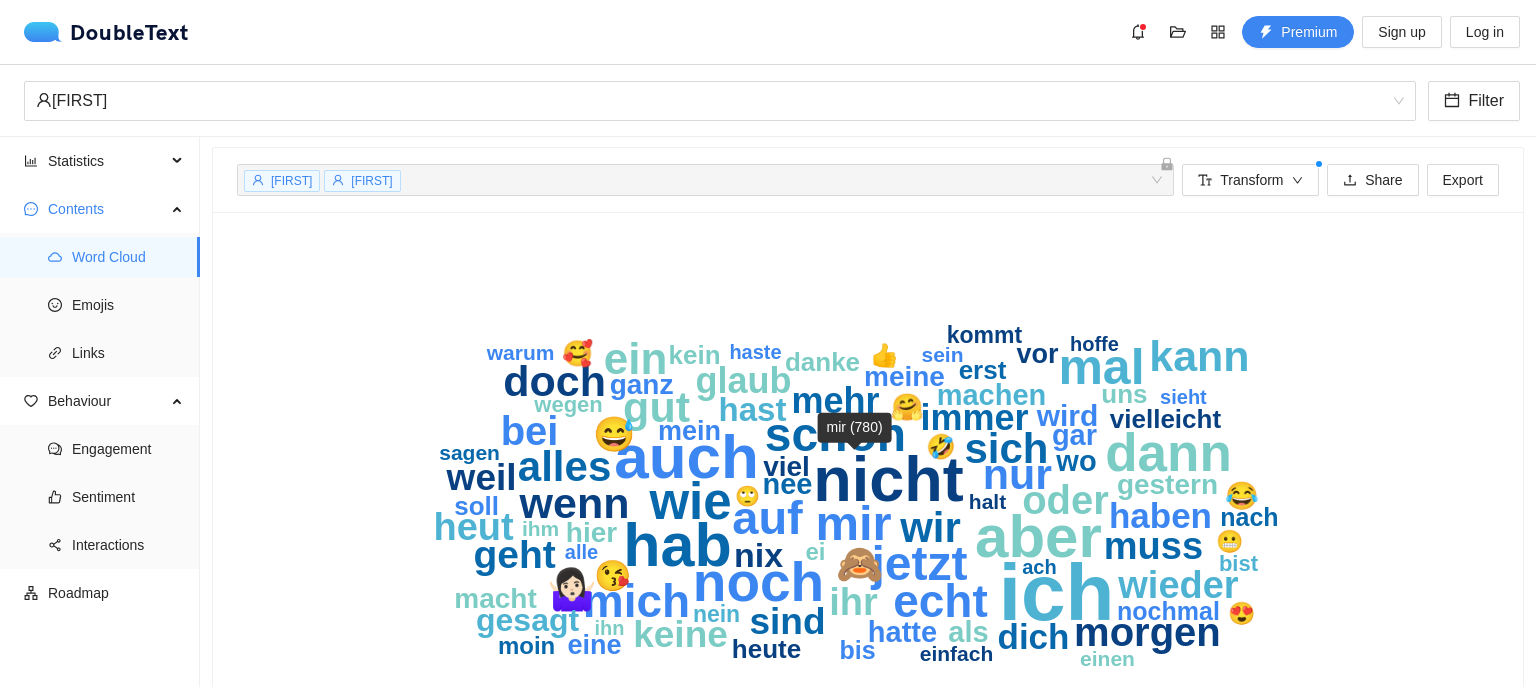 scroll, scrollTop: 0, scrollLeft: 0, axis: both 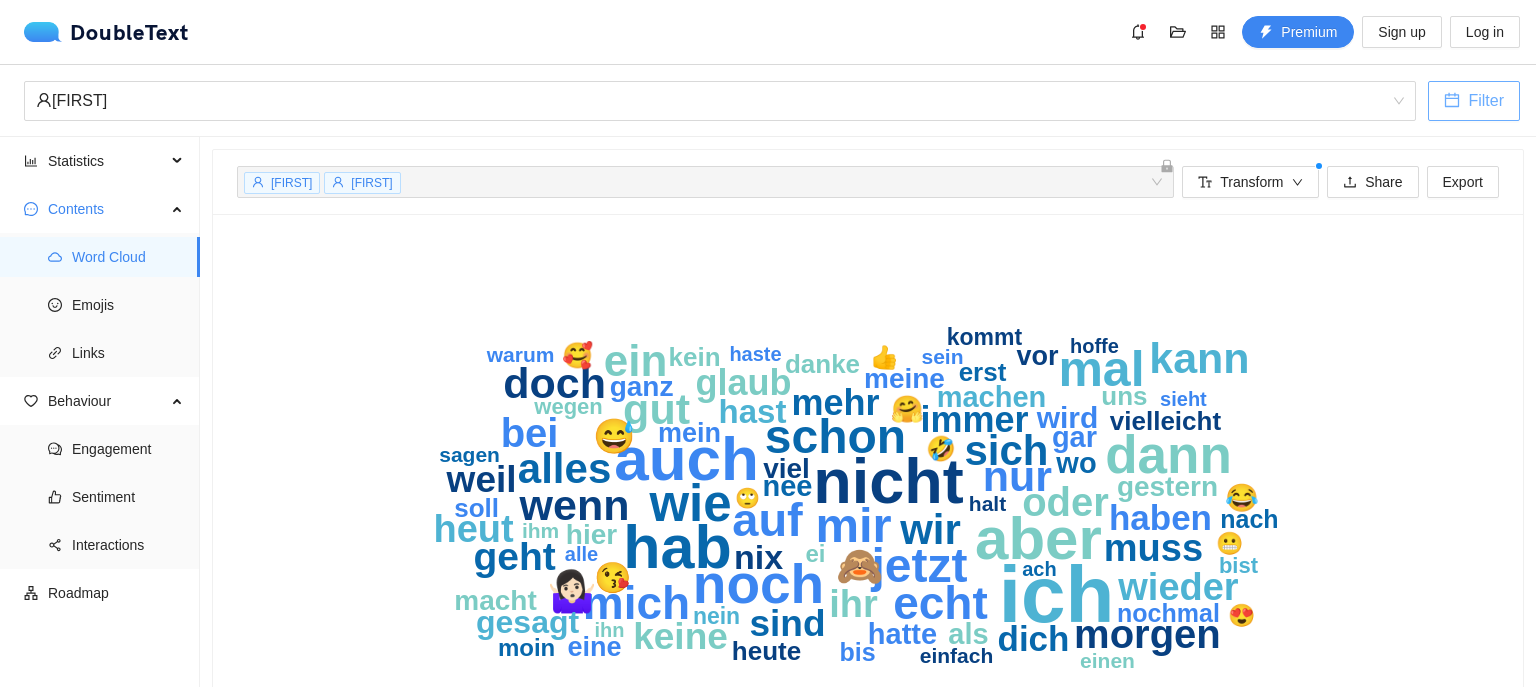 click 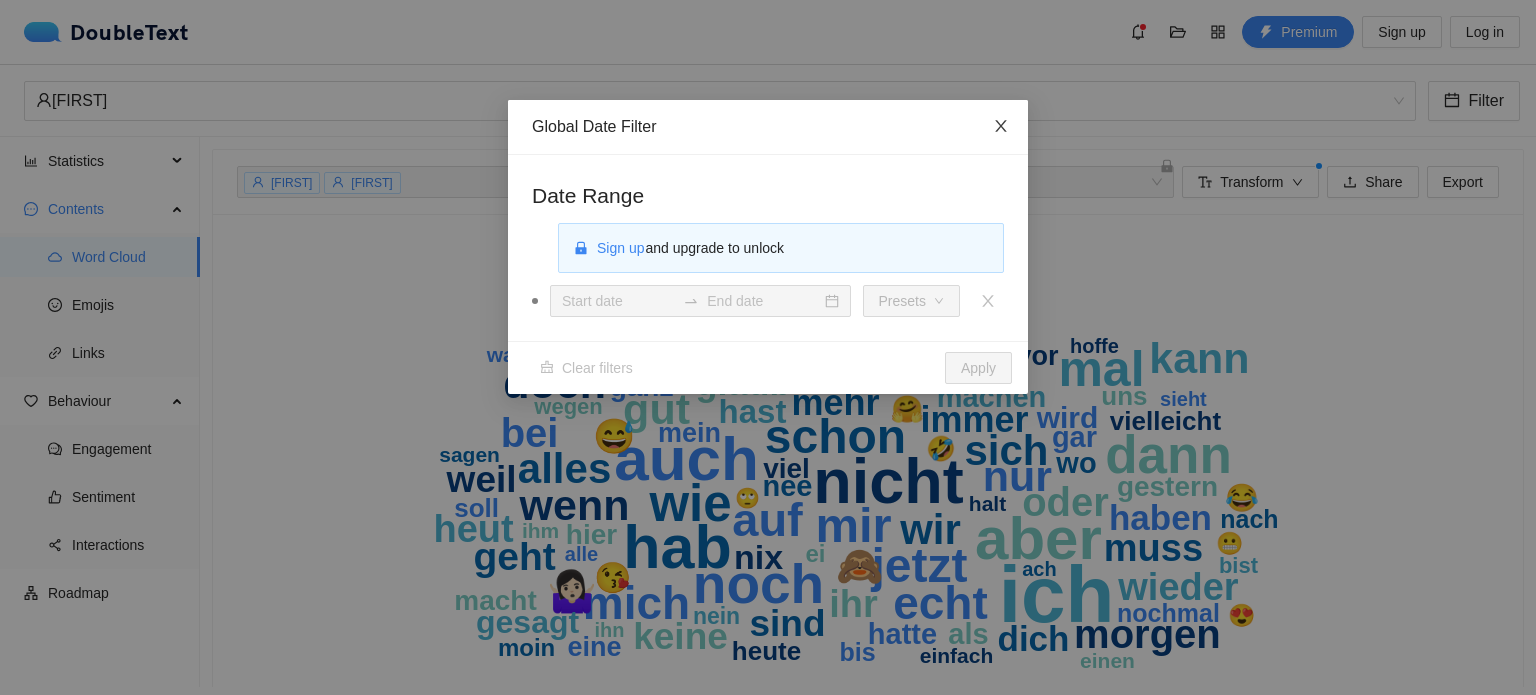 click 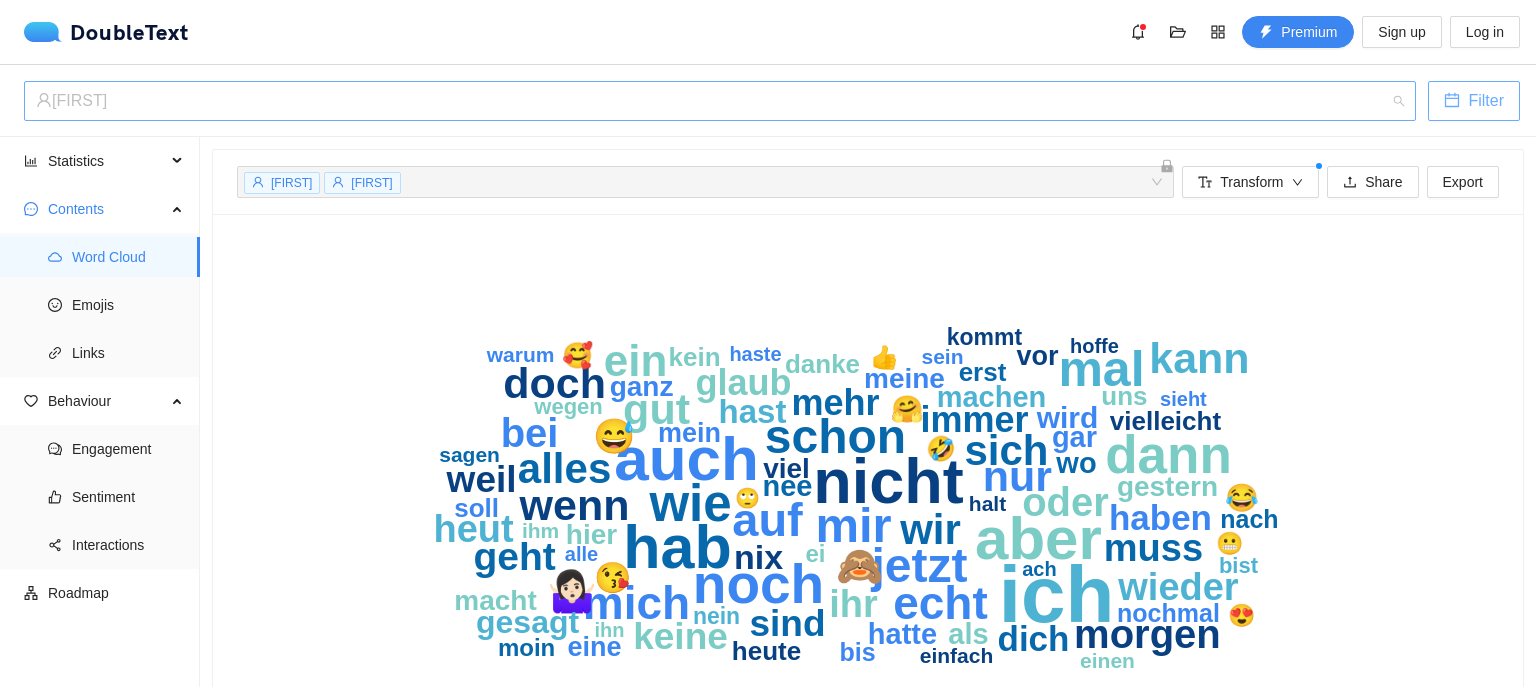 click on "Ramona" at bounding box center (711, 101) 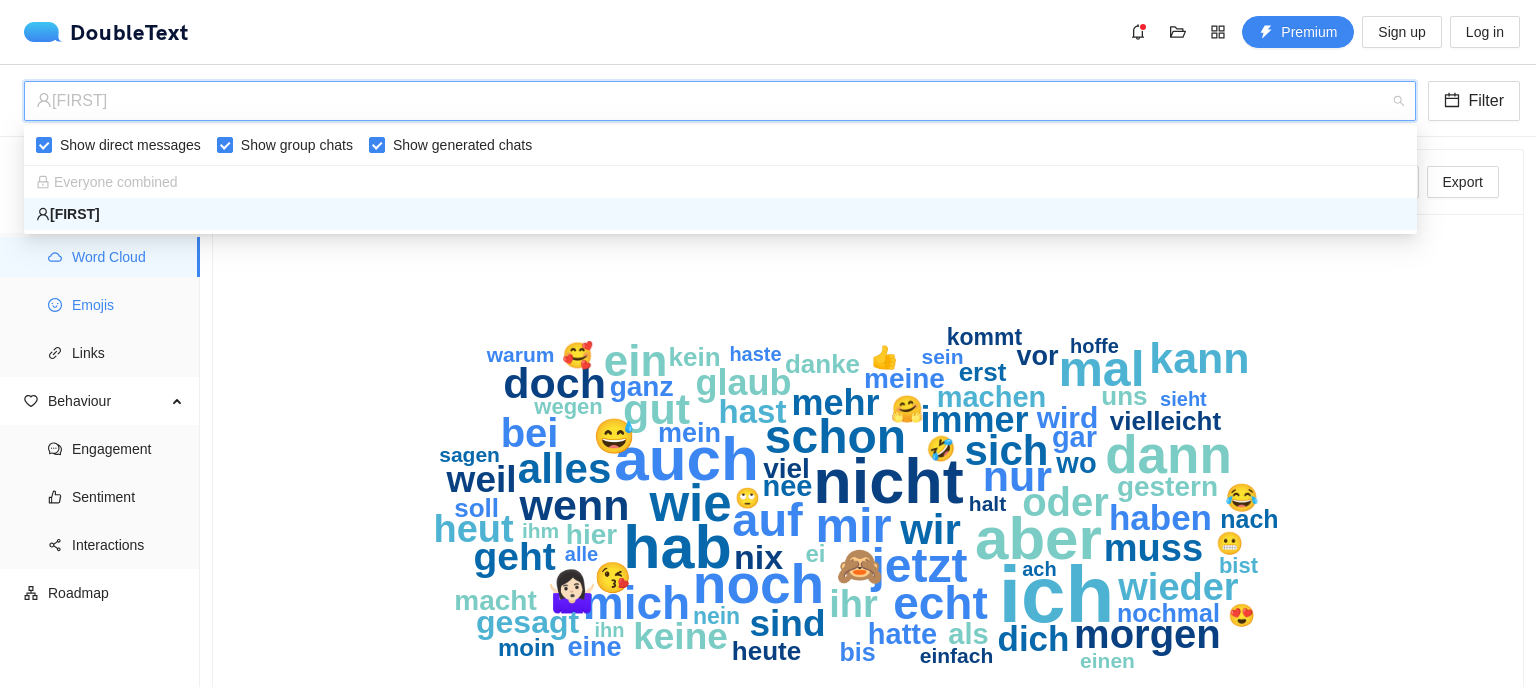 click on "Emojis" at bounding box center (100, 305) 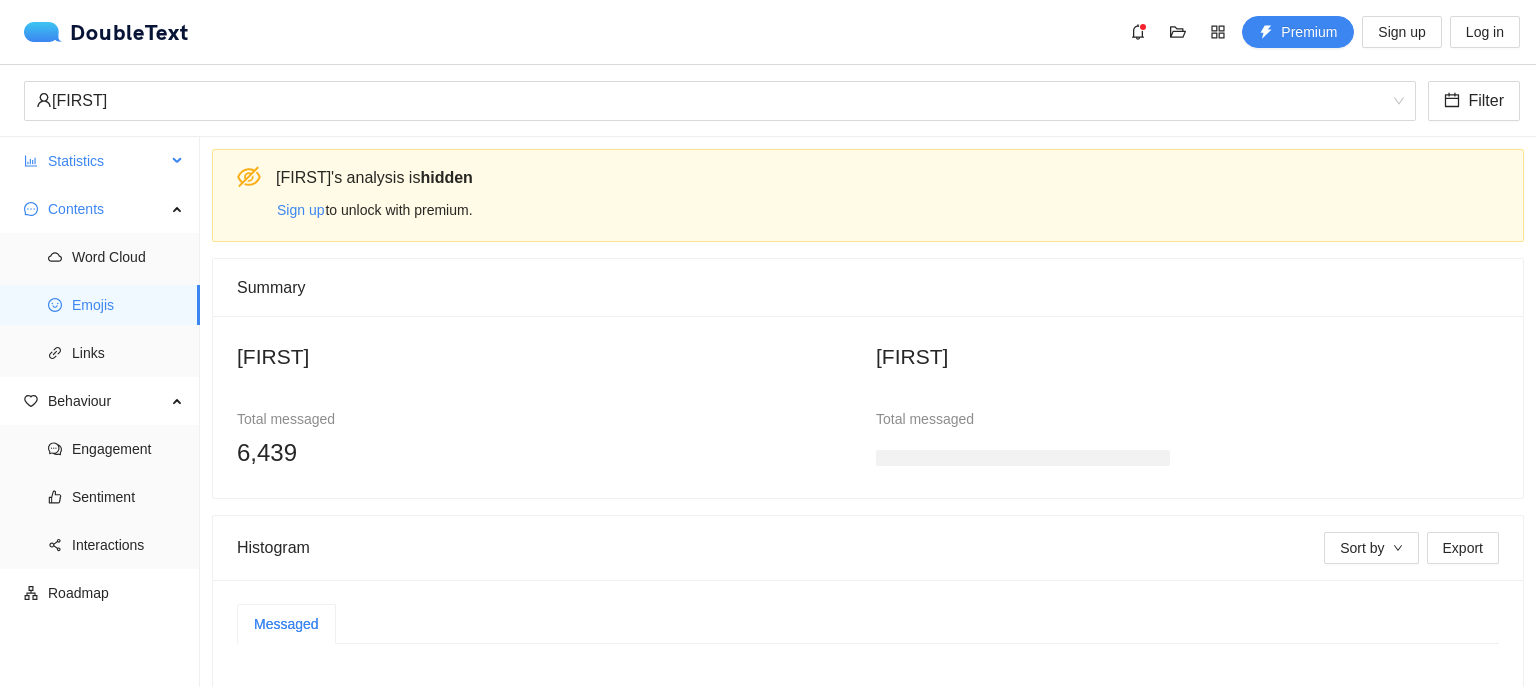 click on "Statistics" at bounding box center [107, 161] 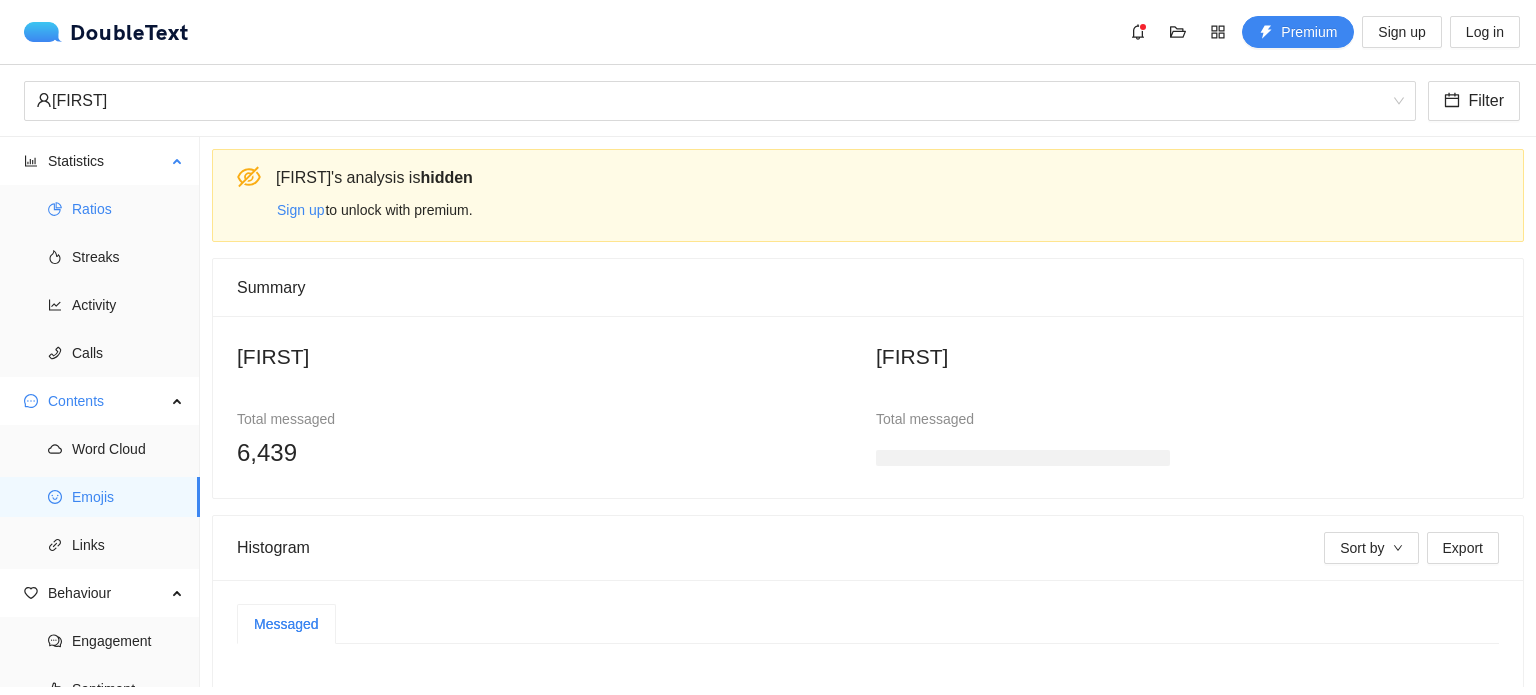 click on "Ratios" at bounding box center (128, 209) 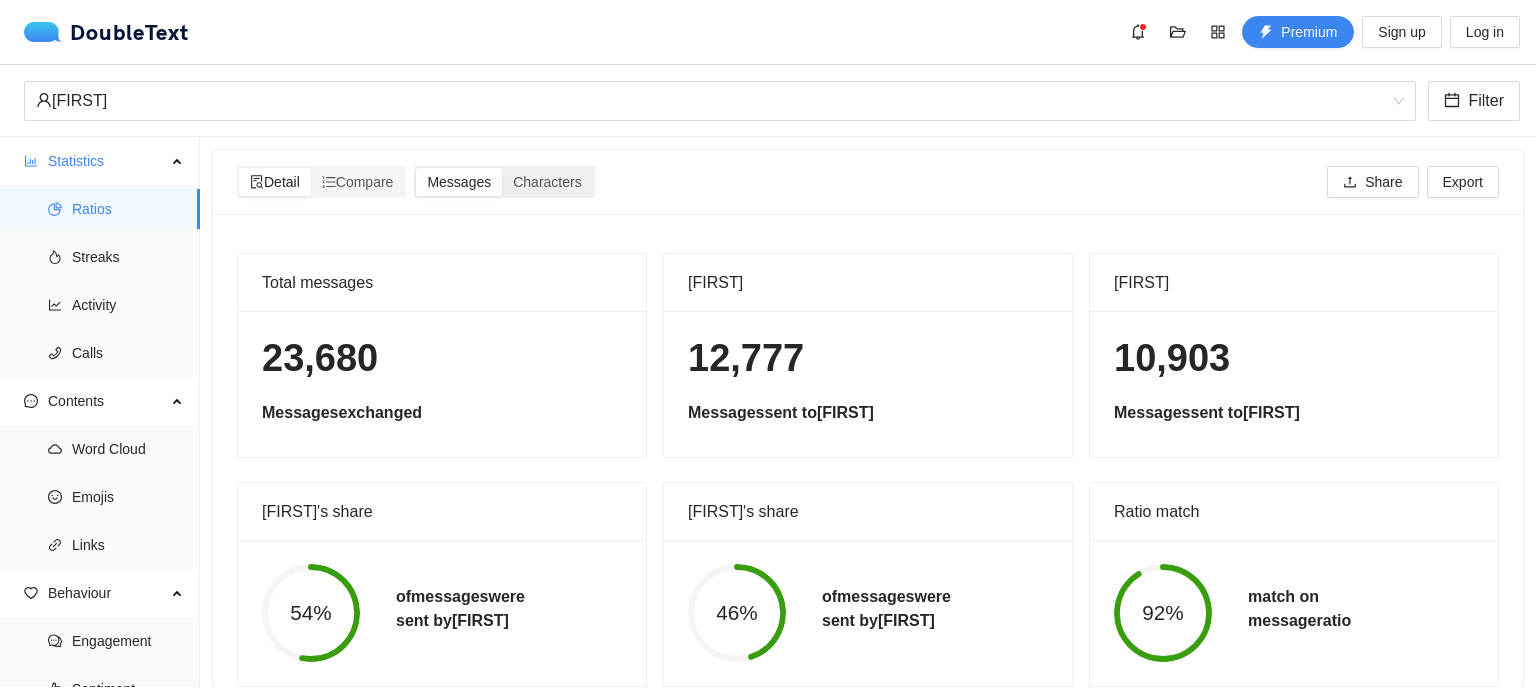 click on "Messages" at bounding box center [459, 182] 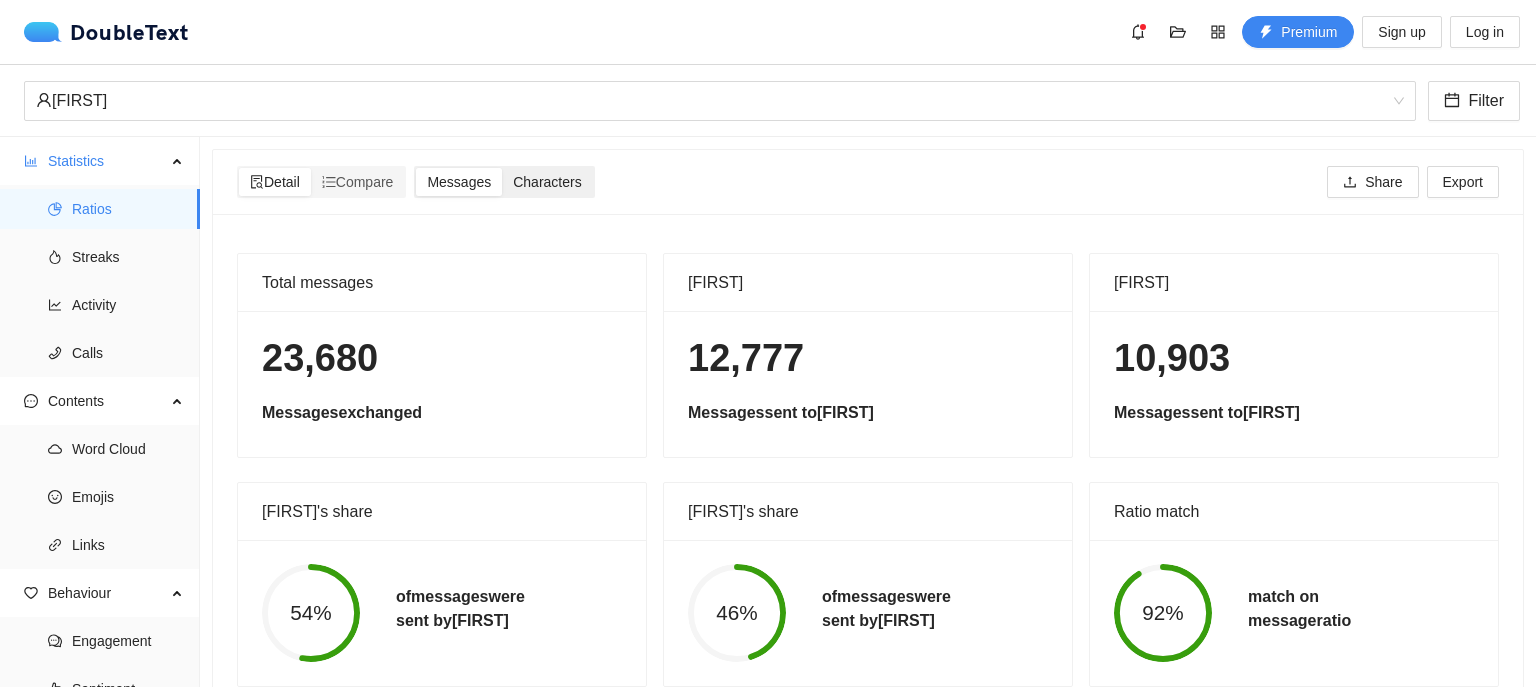 click on "Characters" at bounding box center [547, 182] 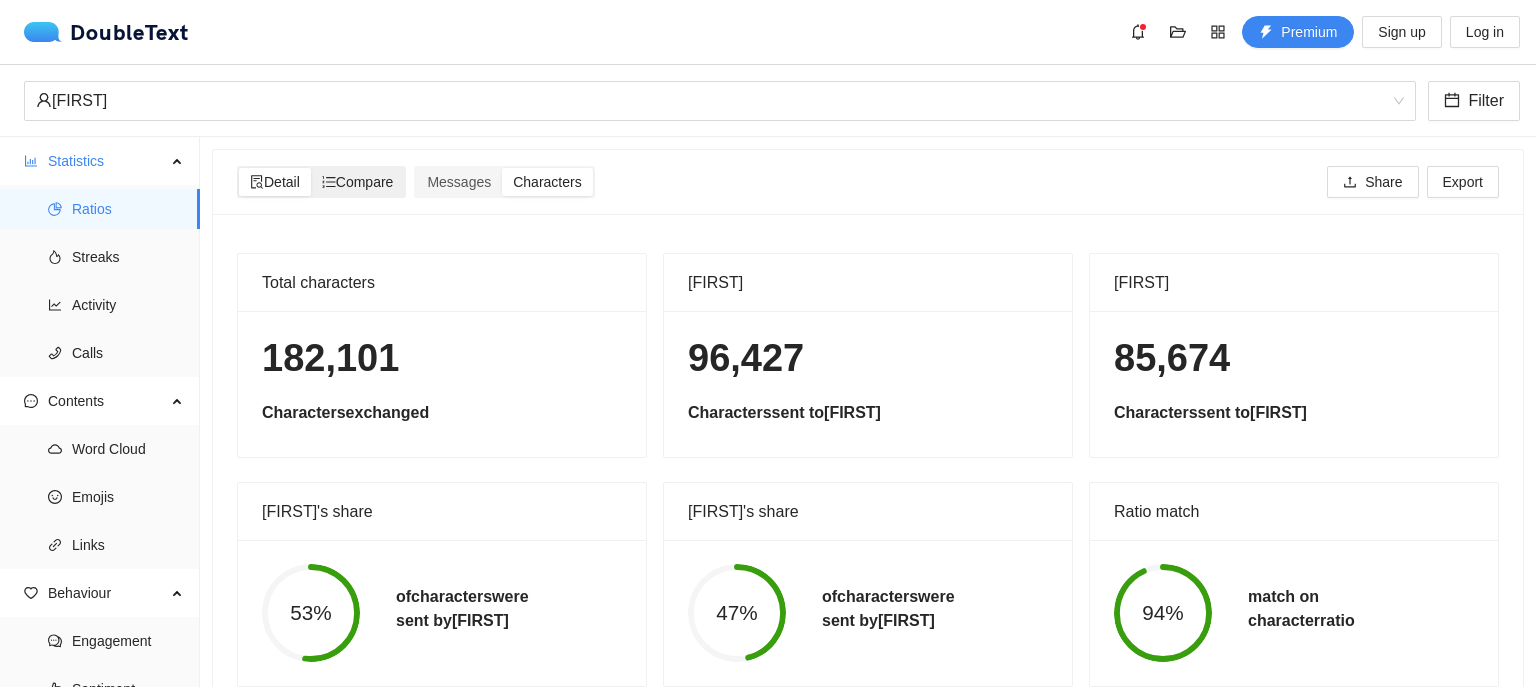 click on "Compare" at bounding box center (358, 182) 